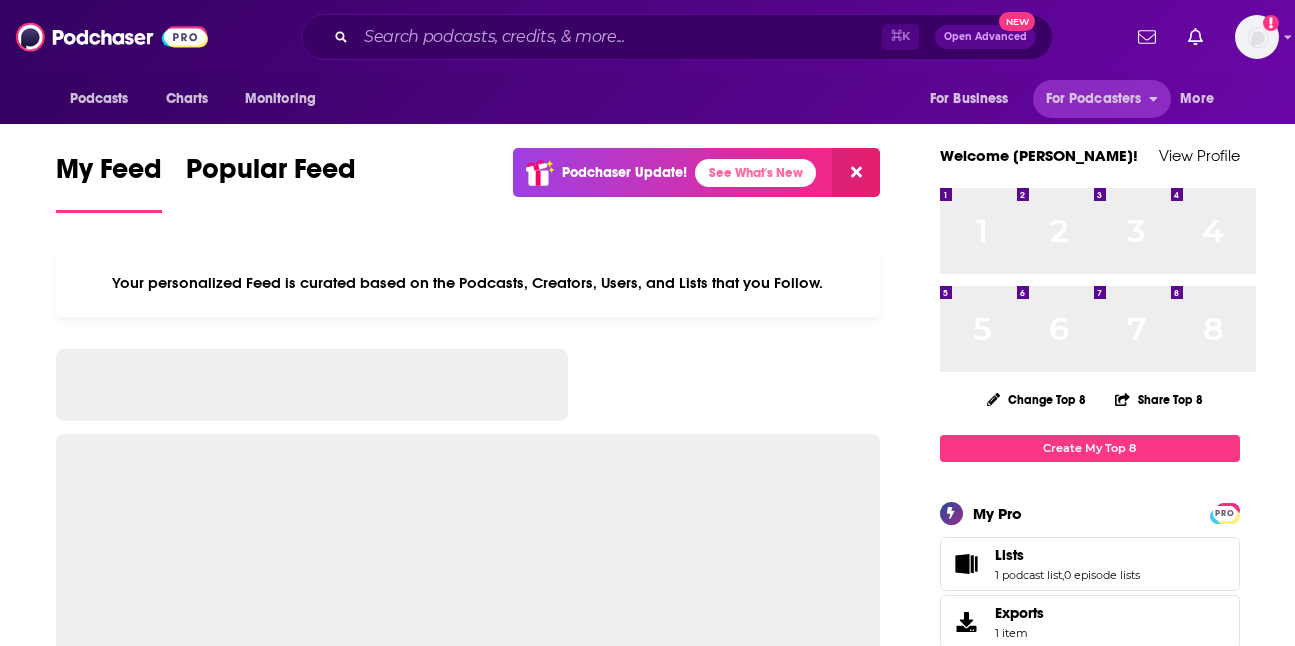 scroll, scrollTop: 0, scrollLeft: 0, axis: both 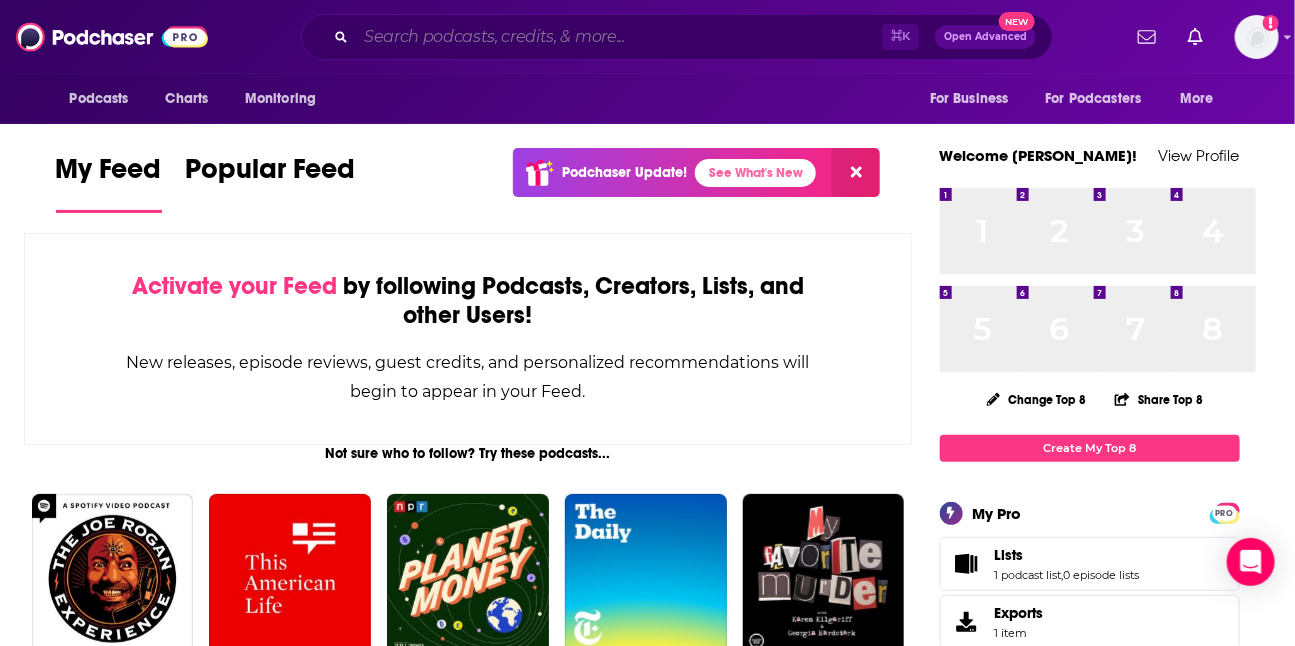 click at bounding box center [619, 37] 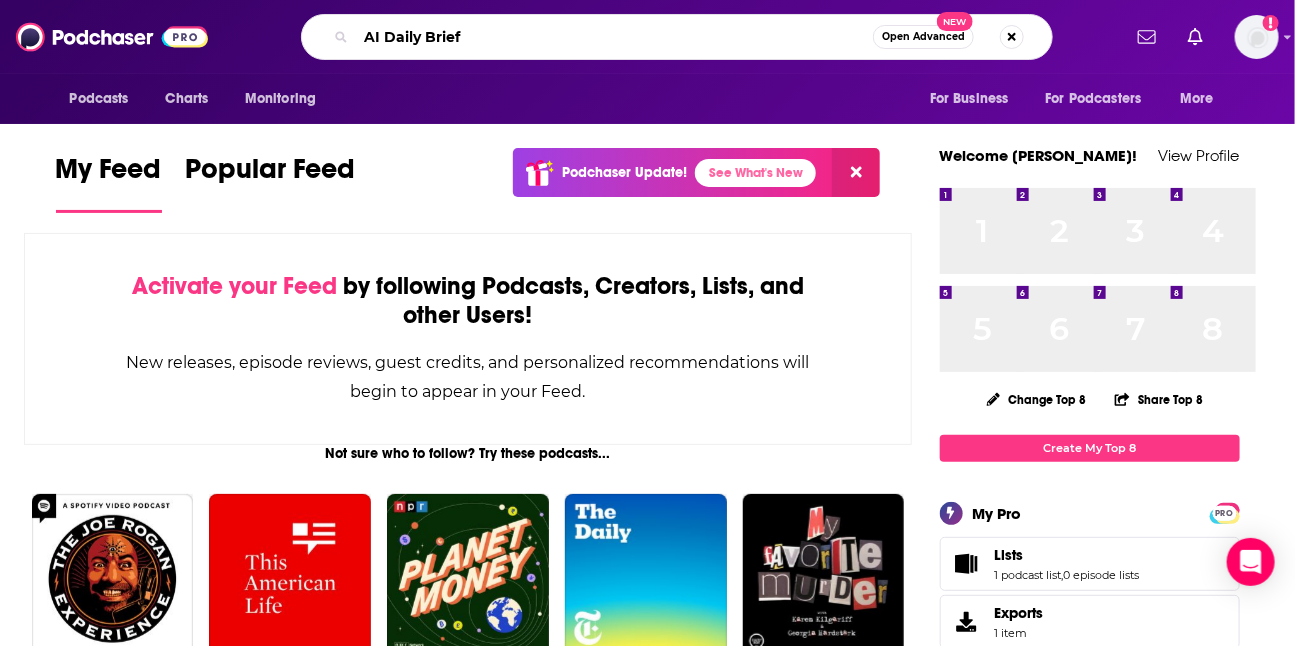 type on "AI Daily Brief" 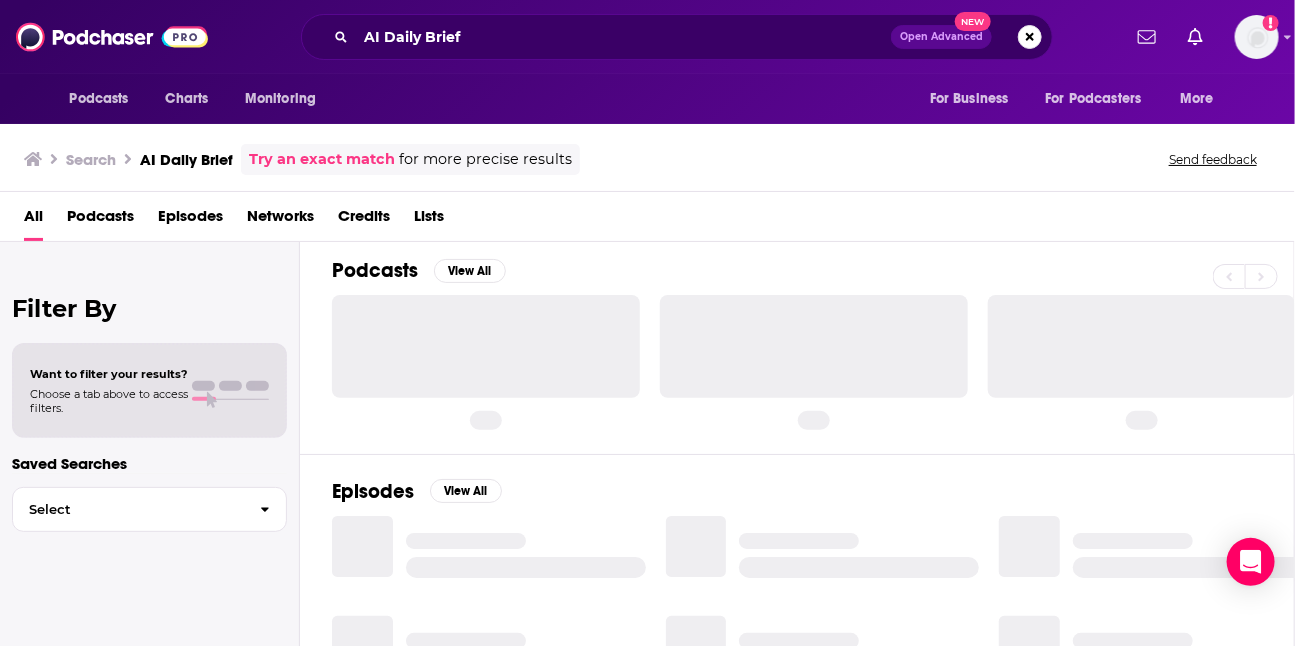 scroll, scrollTop: 0, scrollLeft: 0, axis: both 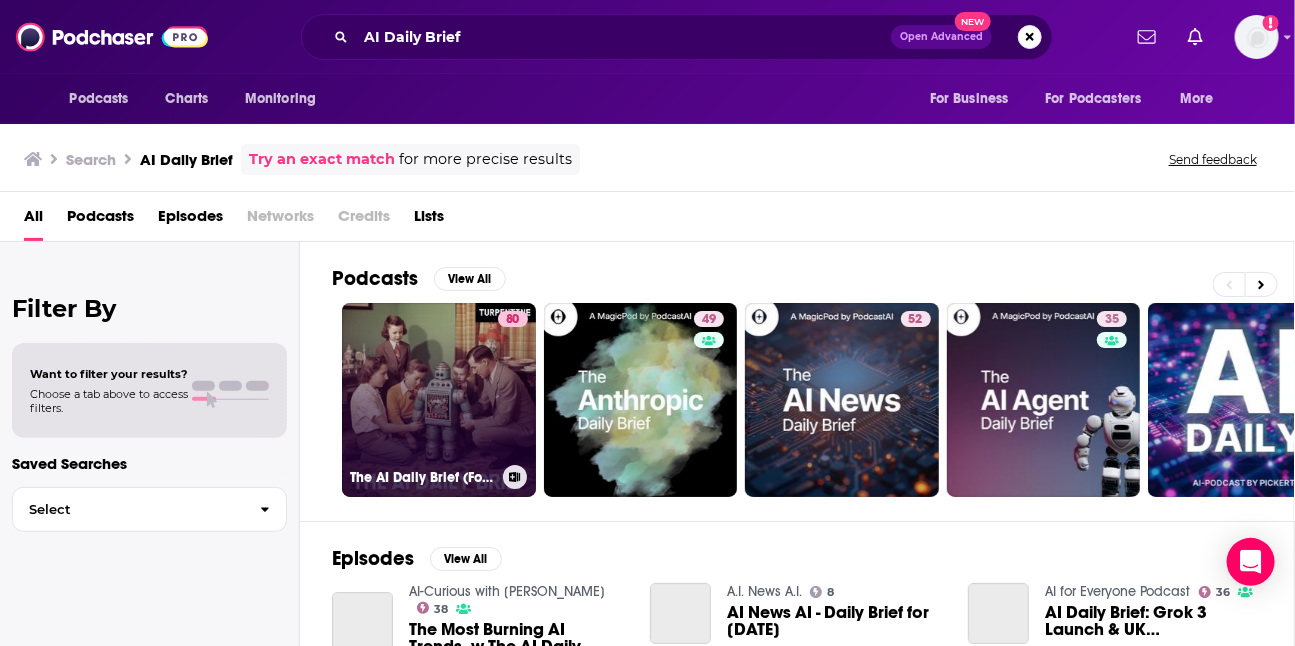 click on "80 The AI Daily Brief (Formerly The AI Breakdown): Artificial Intelligence News and Analysis" at bounding box center (439, 400) 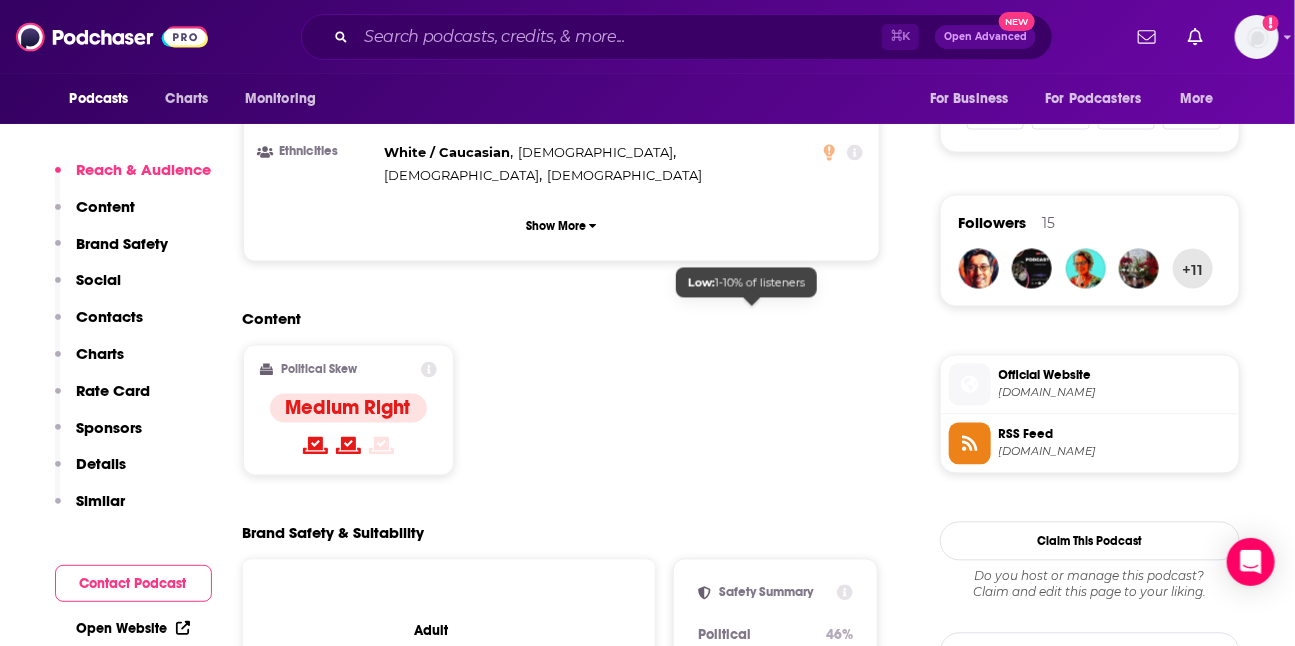 scroll, scrollTop: 1346, scrollLeft: 0, axis: vertical 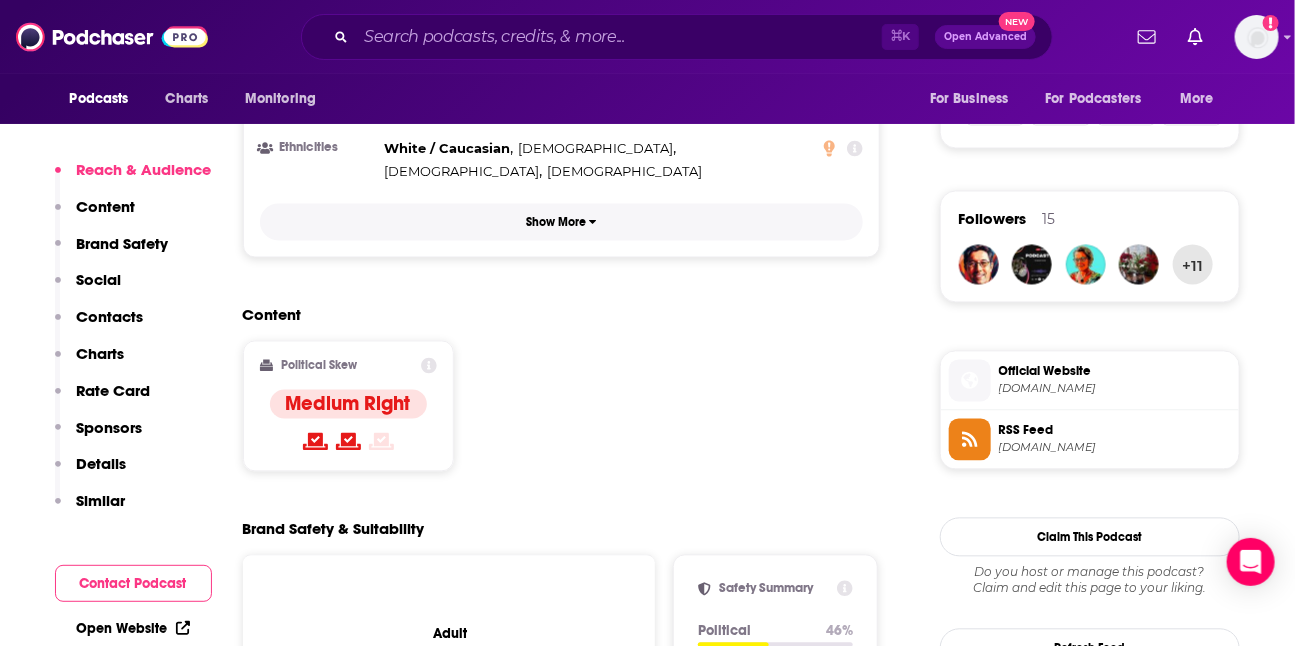 click on "Show More" at bounding box center [562, 222] 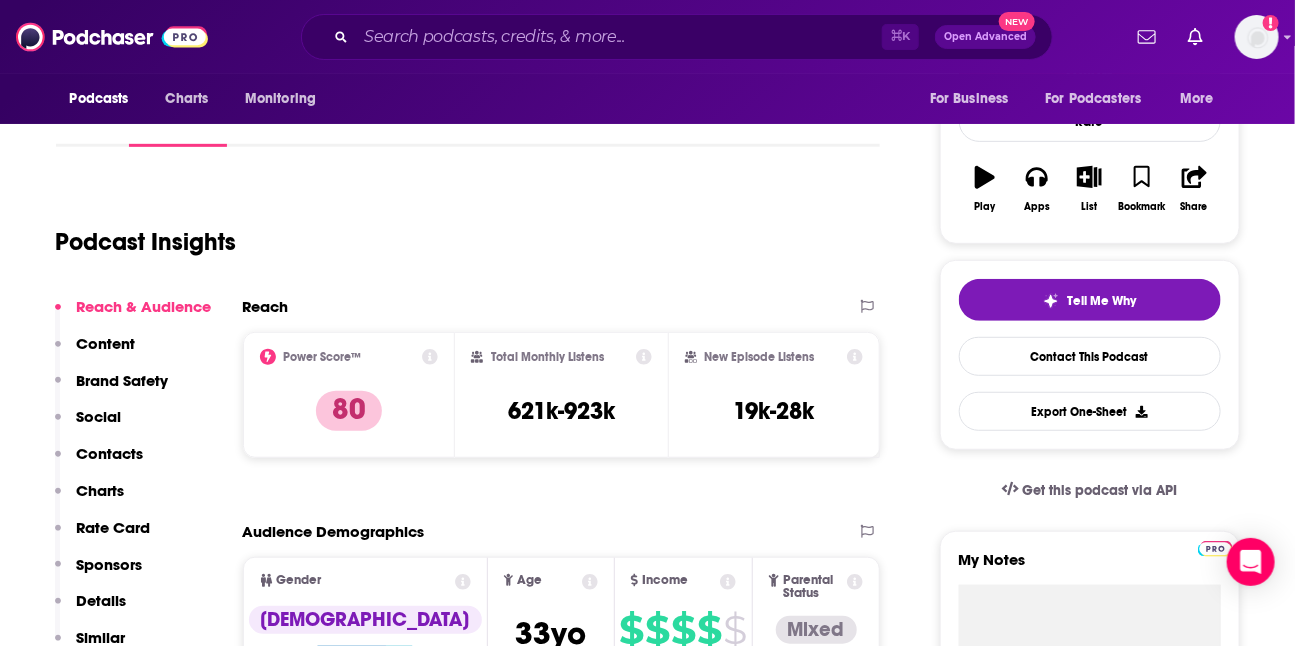 scroll, scrollTop: 285, scrollLeft: 0, axis: vertical 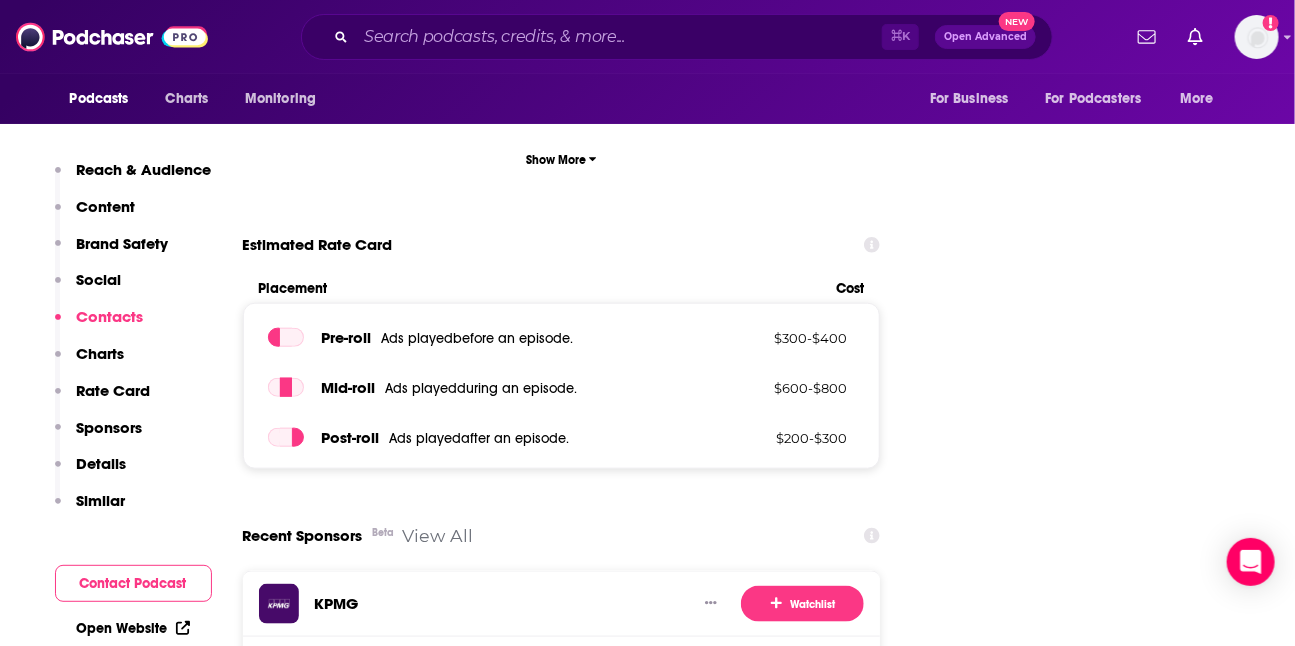 click on "Rate Card" at bounding box center [114, 390] 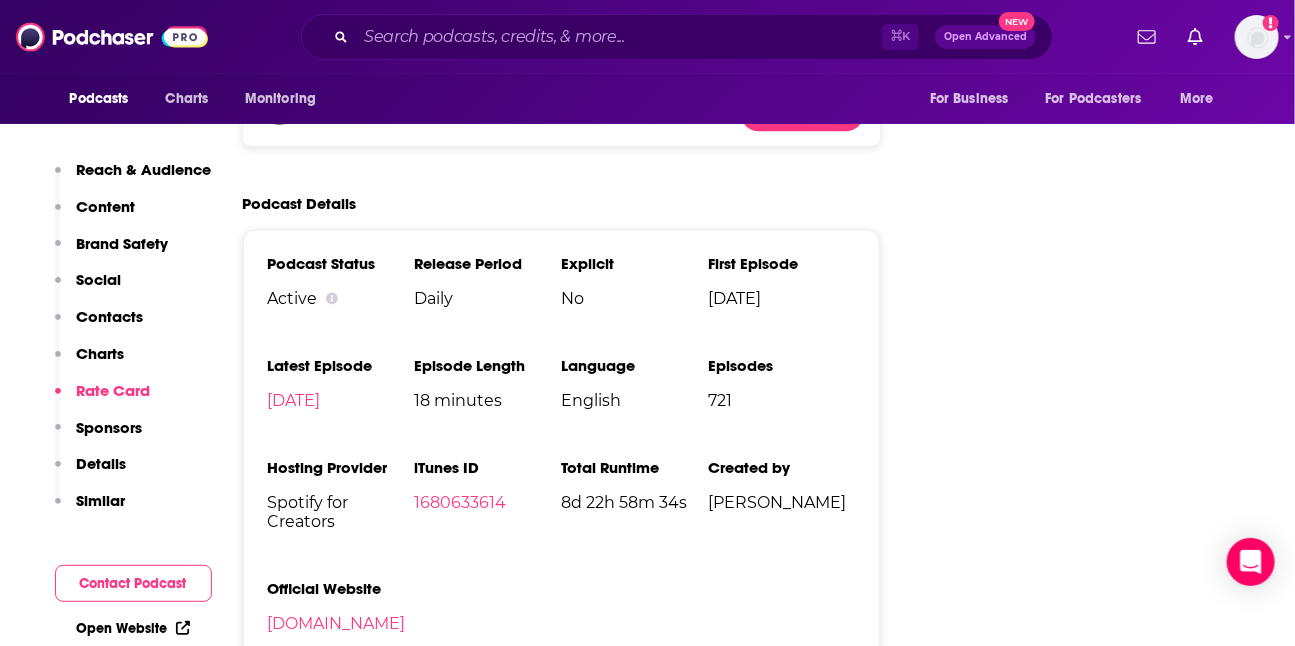 scroll, scrollTop: 4141, scrollLeft: 0, axis: vertical 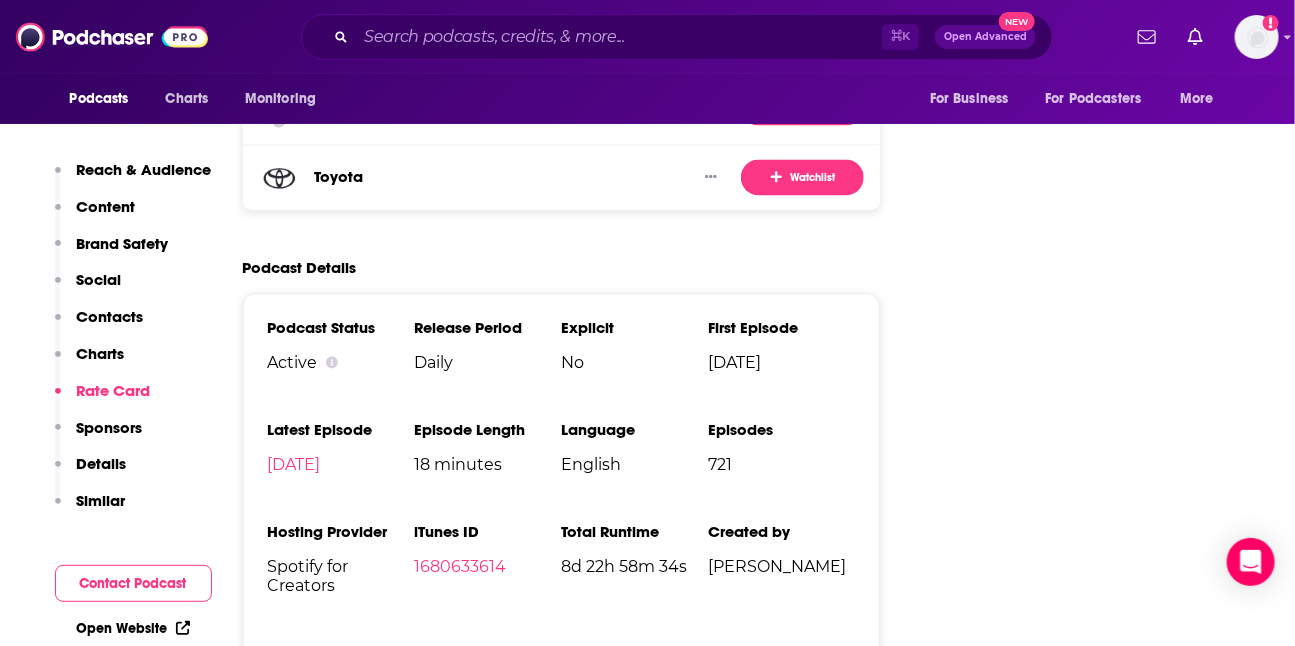 click 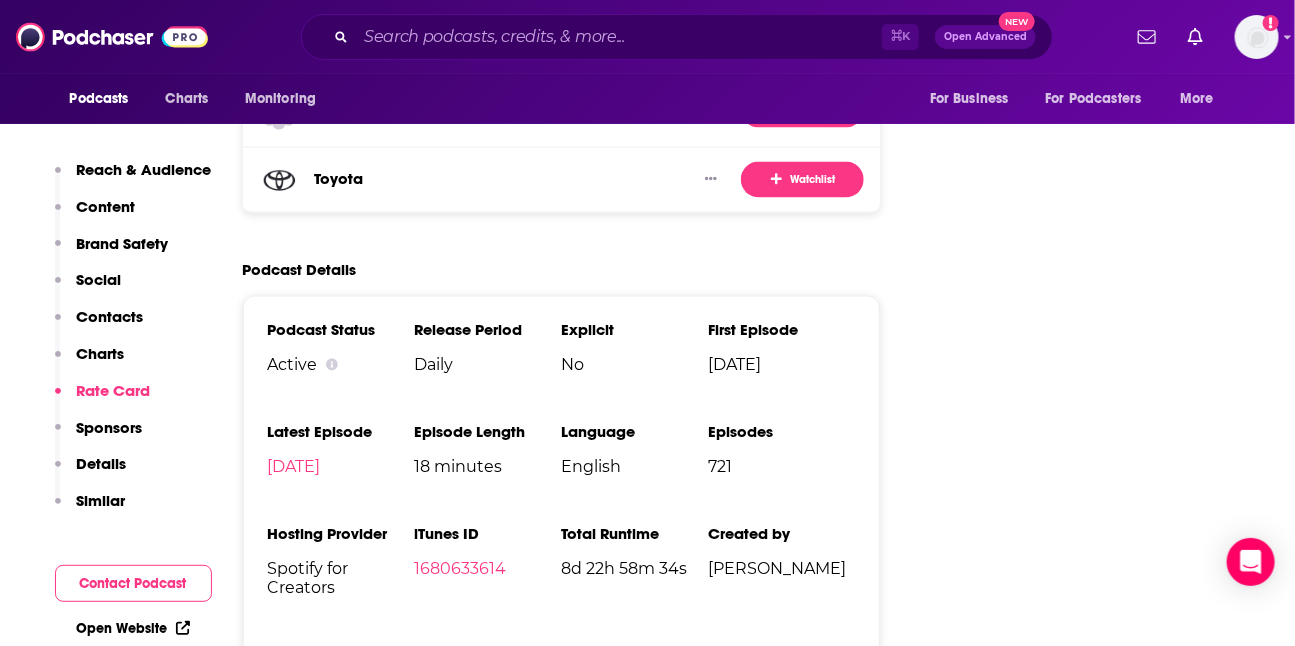 scroll, scrollTop: 4146, scrollLeft: 0, axis: vertical 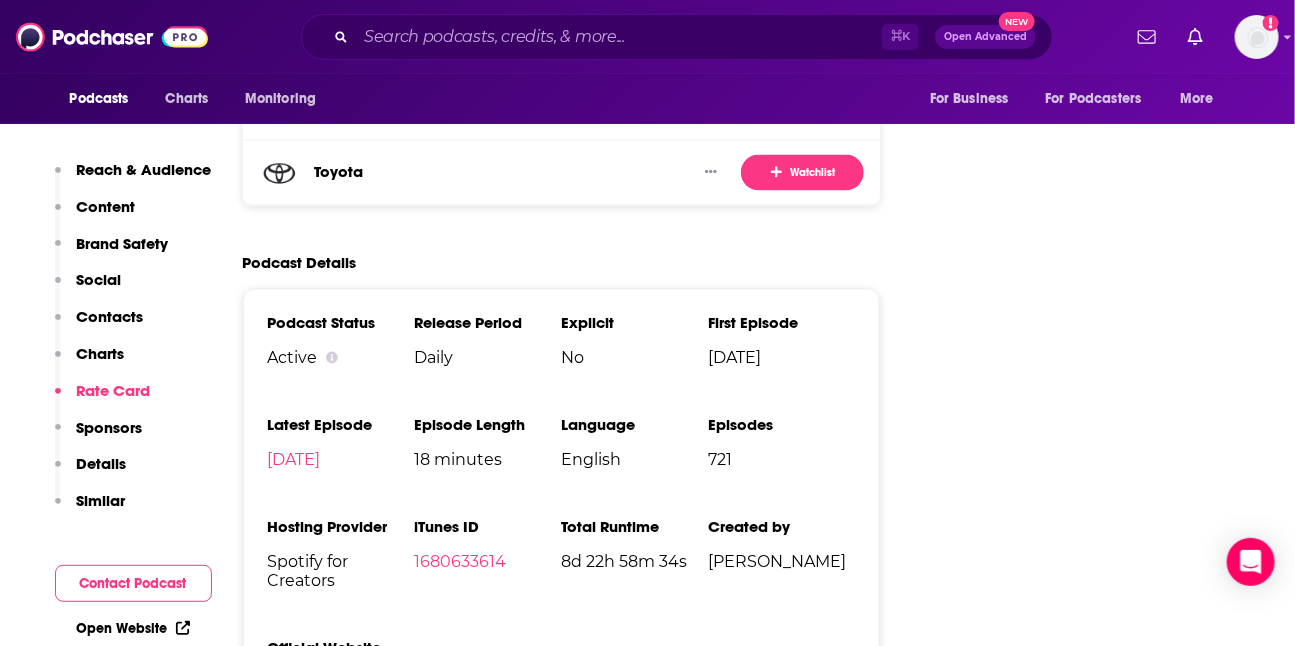 click on "Follow Rate Play Apps List Bookmark Share Tell Me Why Contact This Podcast Export One-Sheet Get this podcast via API My Notes Your concierge team Ask a question or make a request. Send a message Share This Podcast Recommendation sent [URL][DOMAIN_NAME] Copy Link Followers 15 +11 Official Website [DOMAIN_NAME] RSS Feed [DOMAIN_NAME] Claim This Podcast Do you host or manage this podcast? Claim and edit this page to your liking. Refresh Feed Are we missing an episode or update? Use this to check the RSS feed immediately. Seeing Double? Report this page as a duplicate." at bounding box center (1090, 1280) 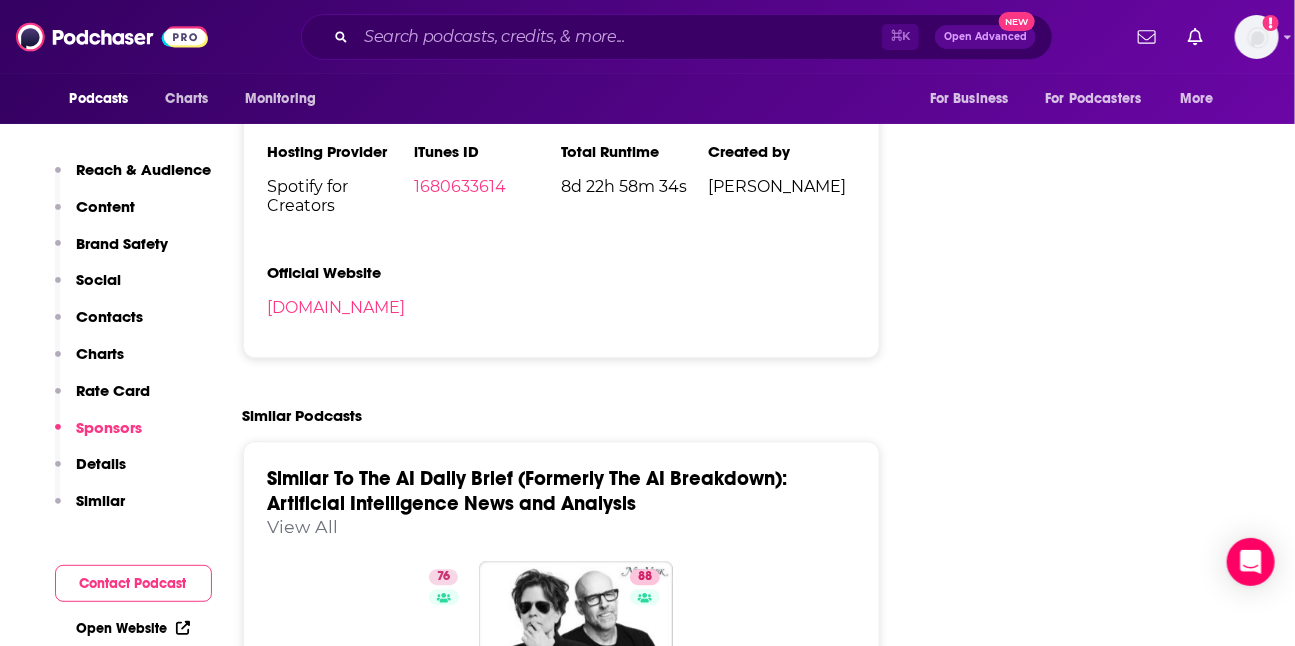 scroll, scrollTop: 4528, scrollLeft: 0, axis: vertical 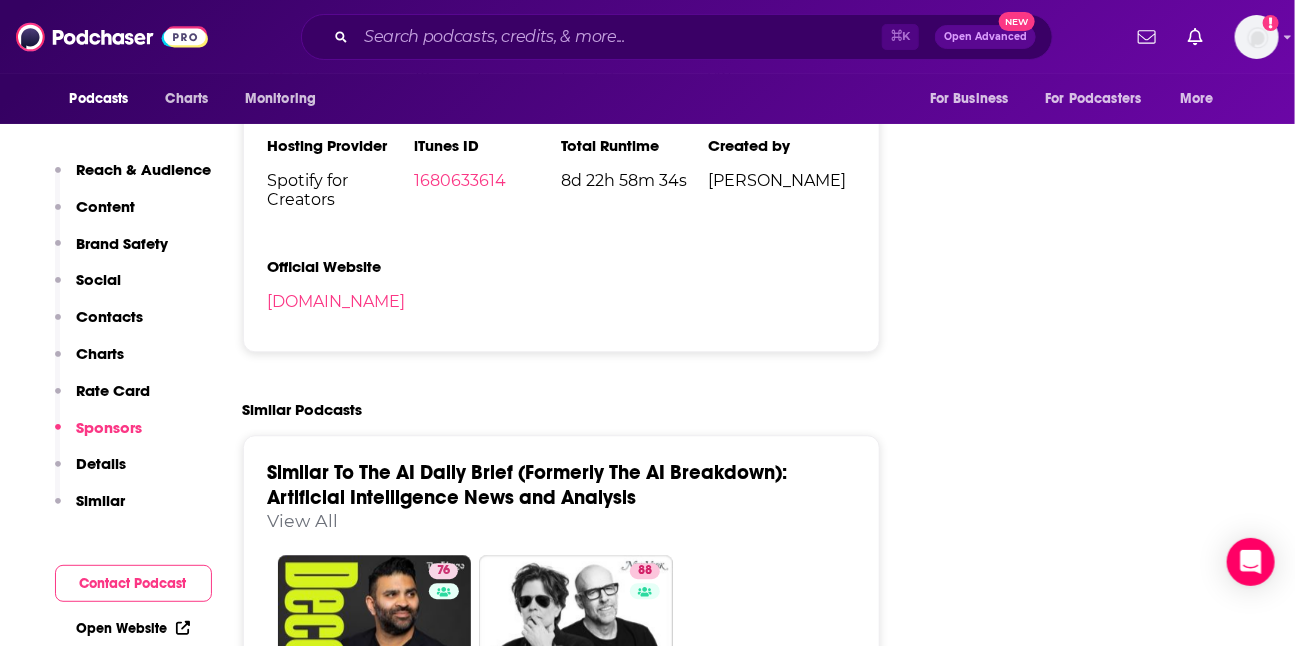 click 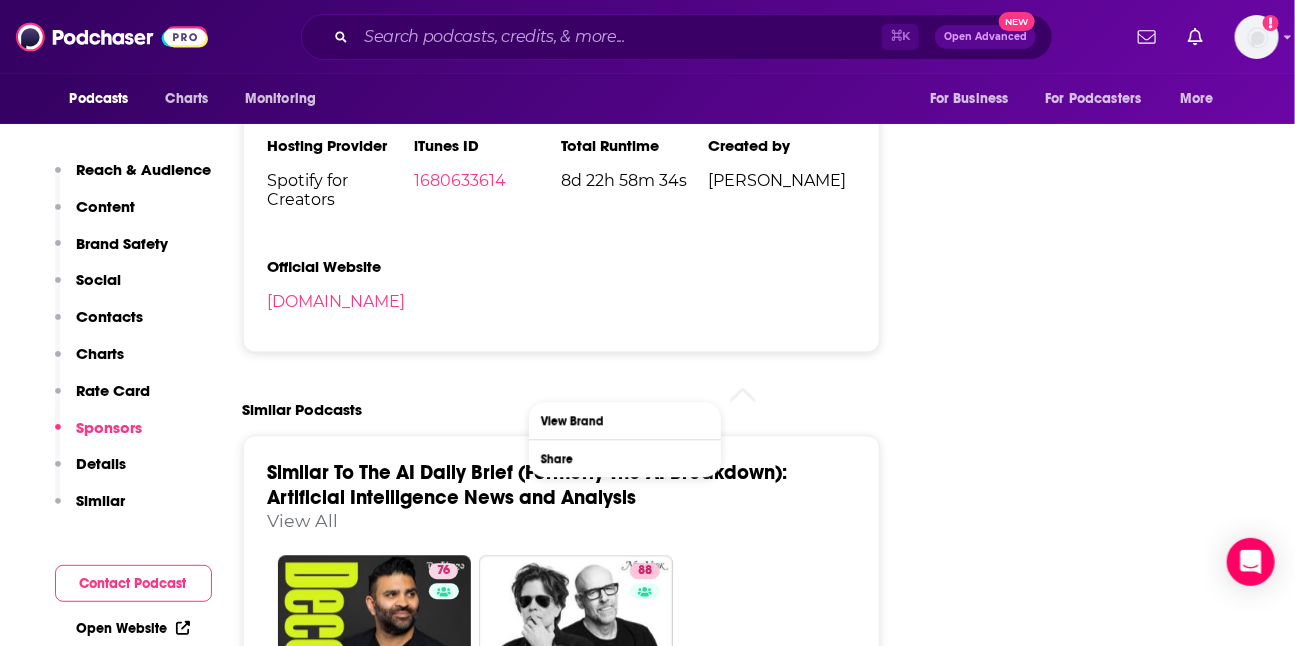 click on "Recent Sponsors Beta View All" at bounding box center (562, -555) 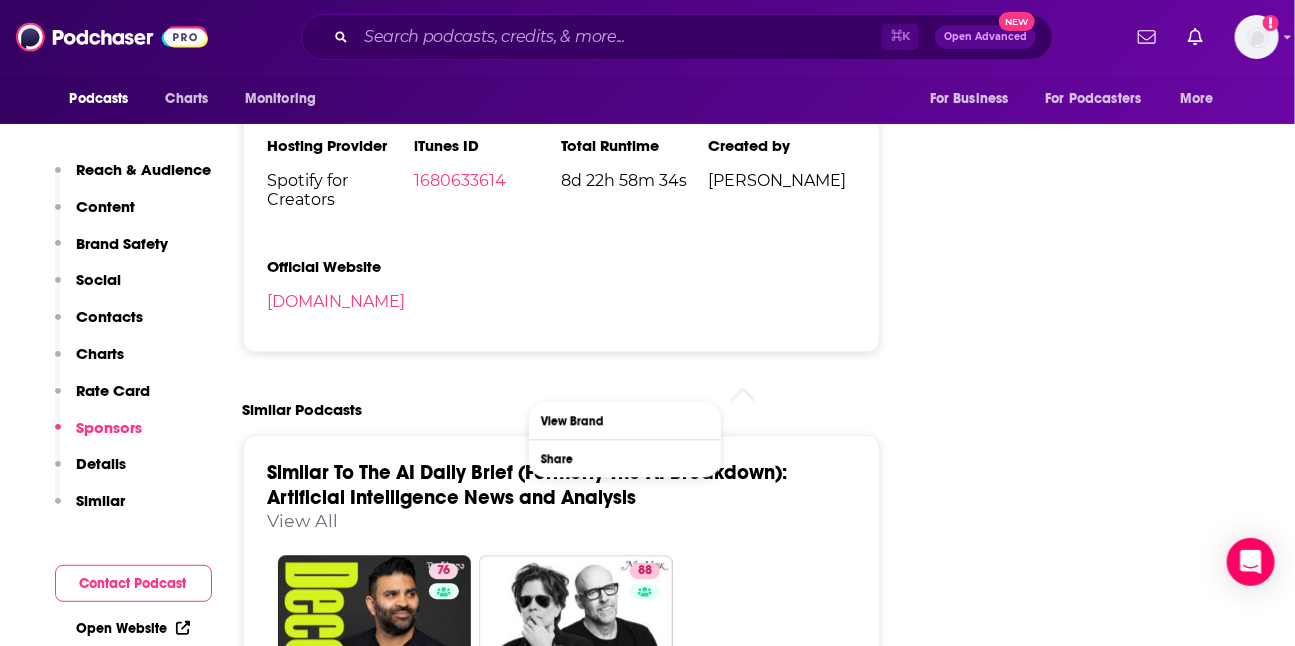 click 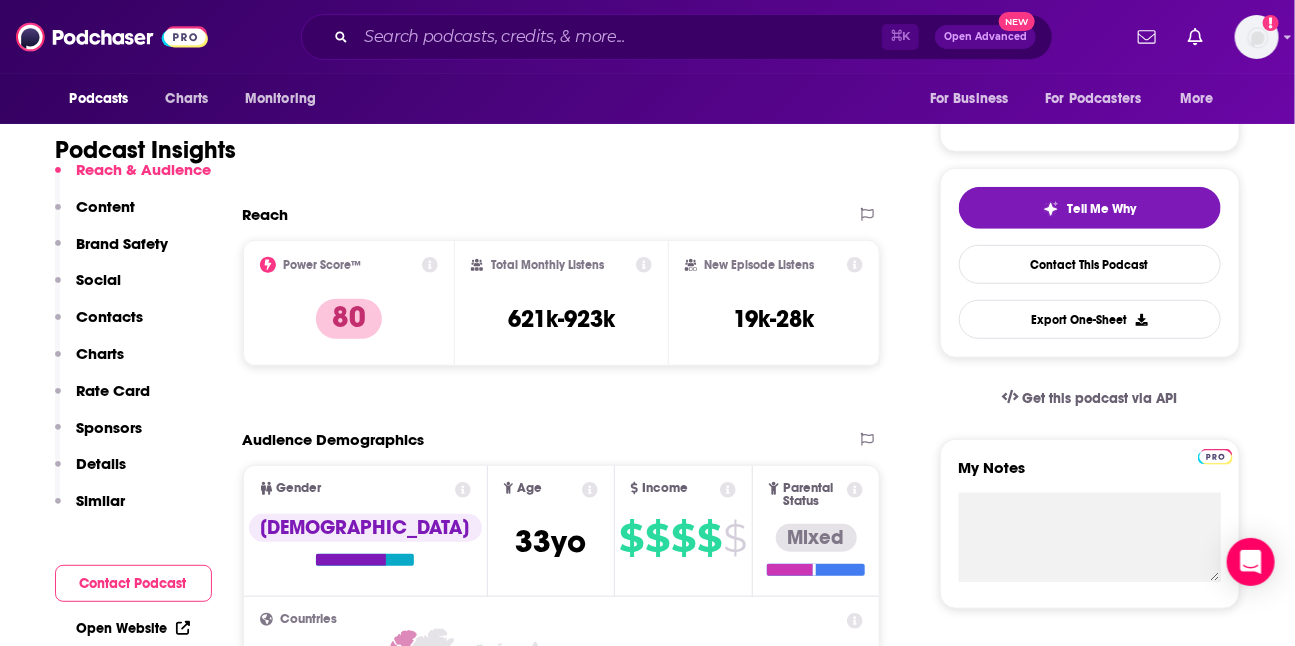 scroll, scrollTop: 375, scrollLeft: 0, axis: vertical 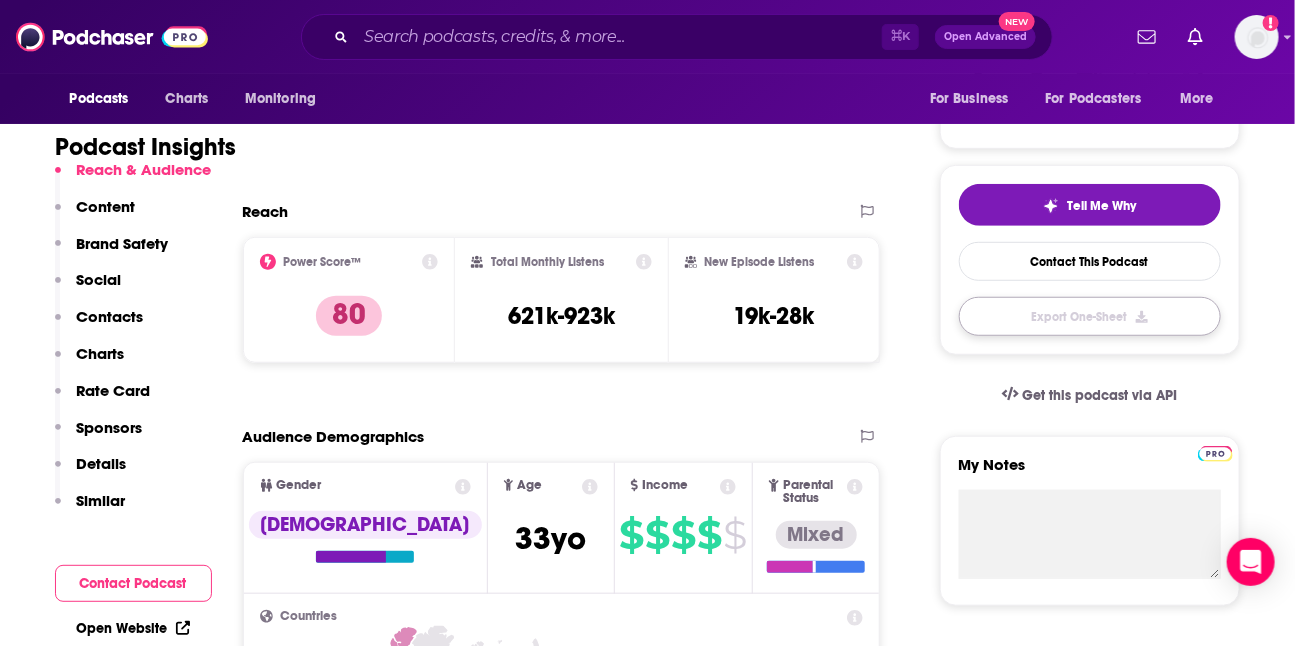 click on "Export One-Sheet" at bounding box center (1090, 316) 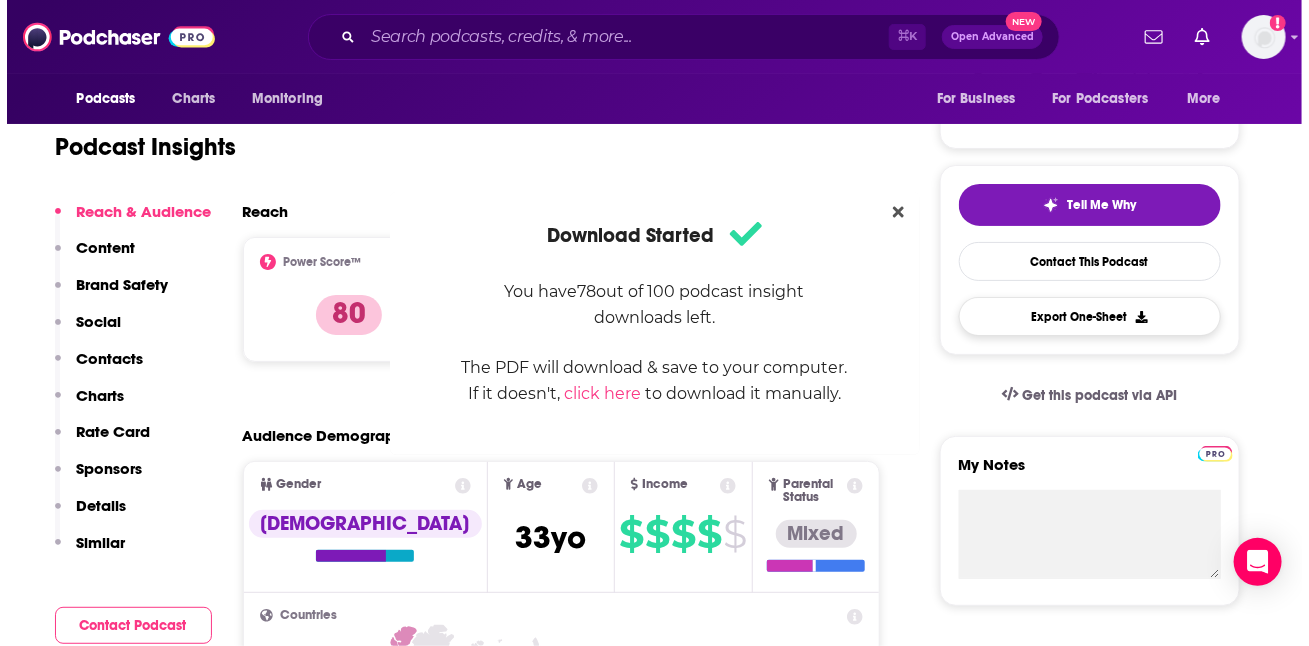 scroll, scrollTop: 0, scrollLeft: 0, axis: both 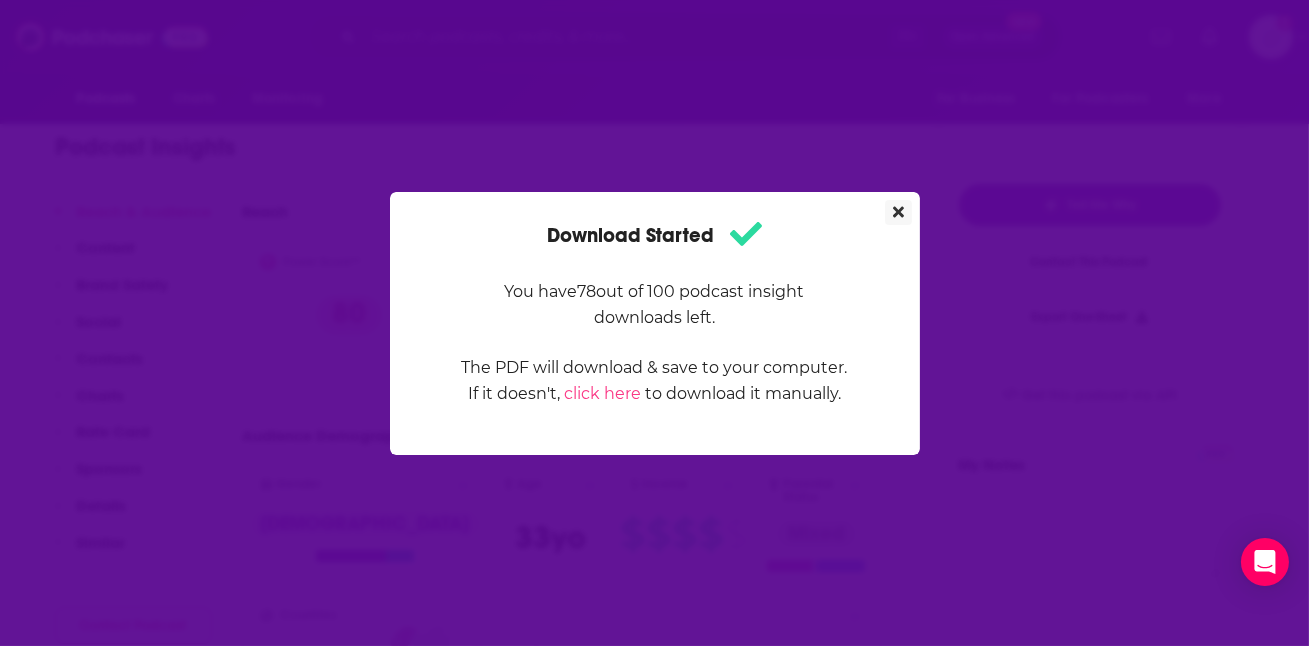 click at bounding box center (898, 212) 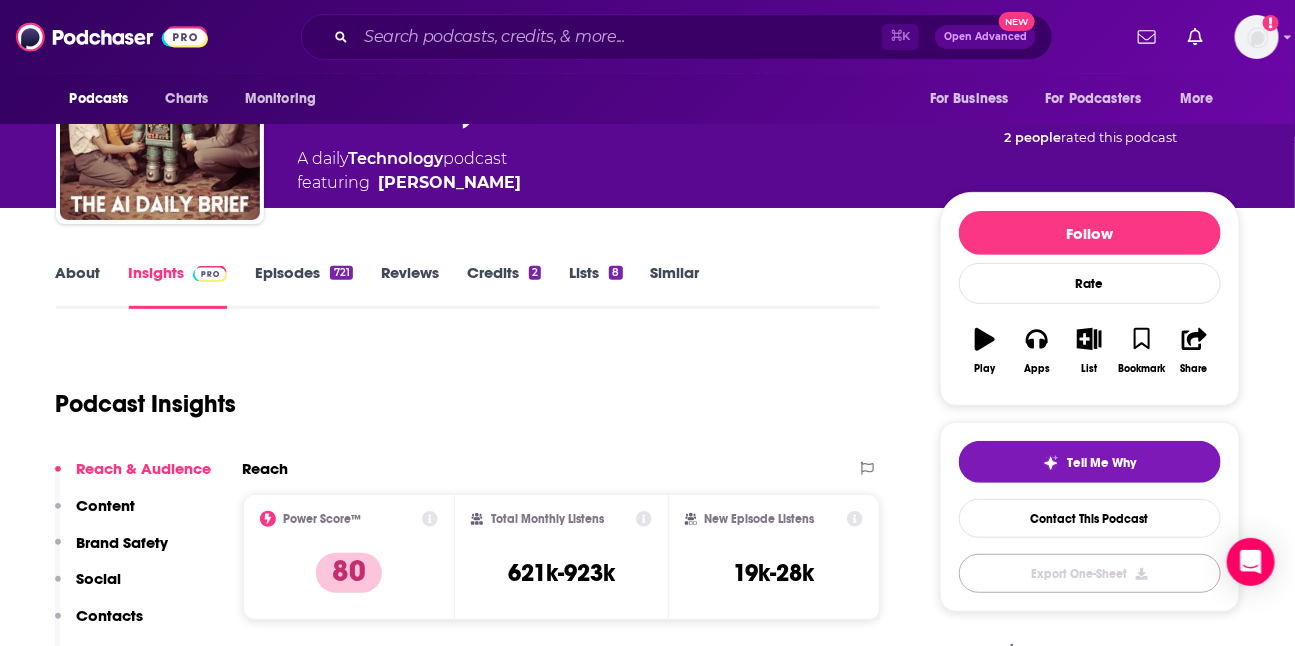scroll, scrollTop: 104, scrollLeft: 0, axis: vertical 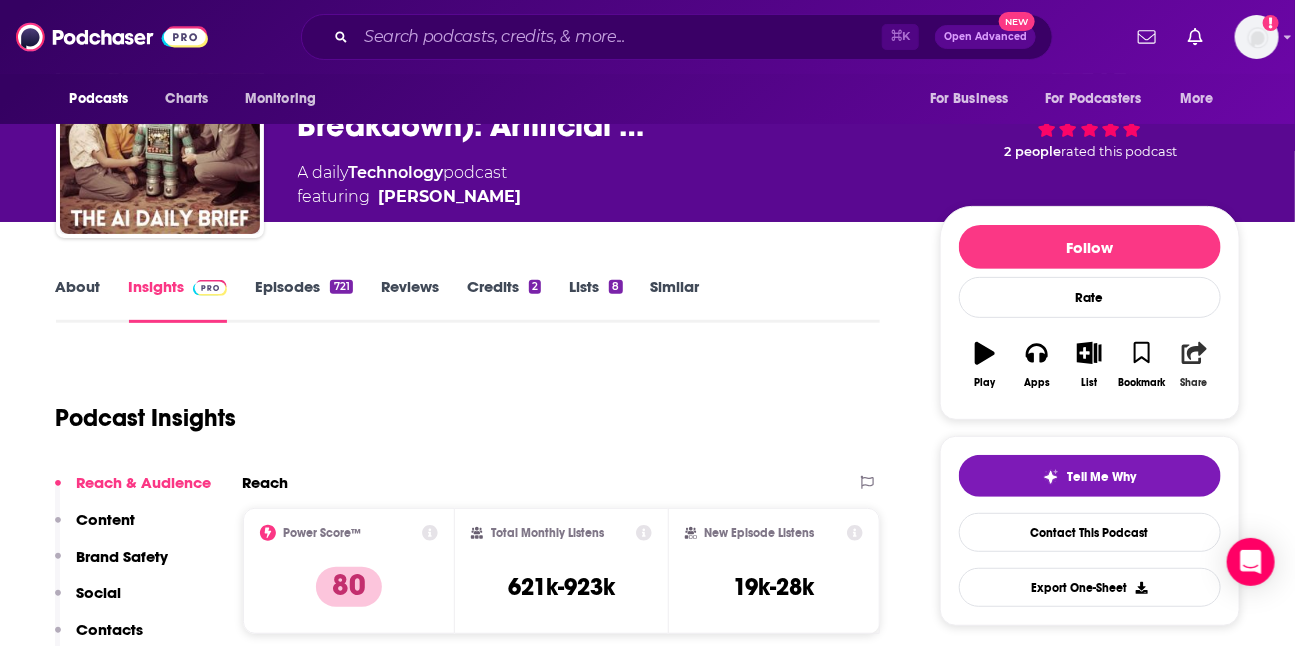 click 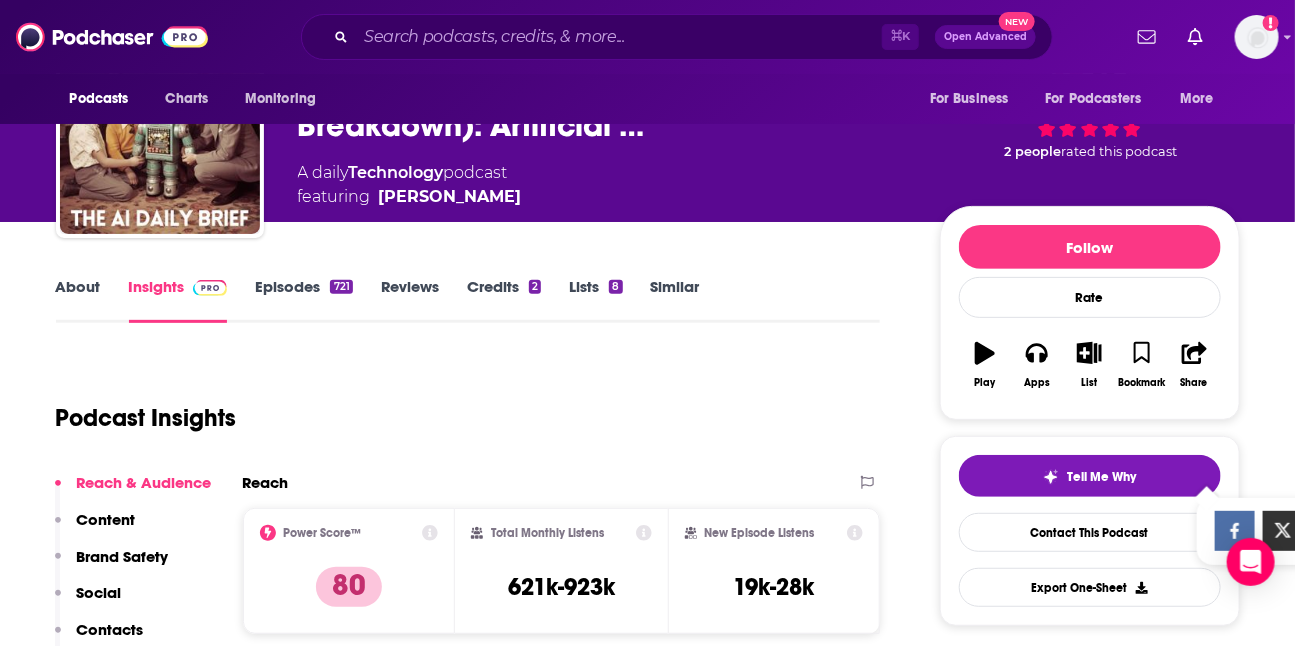 click on "Podcast Insights" at bounding box center [460, 406] 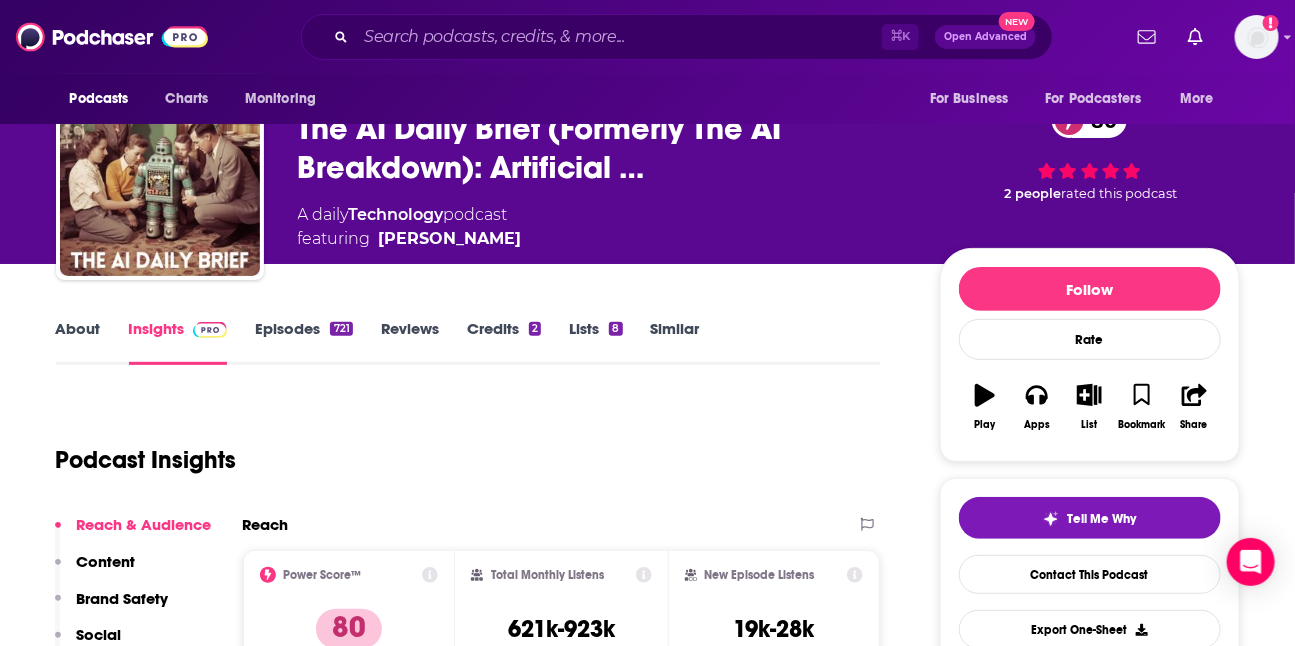 scroll, scrollTop: 47, scrollLeft: 0, axis: vertical 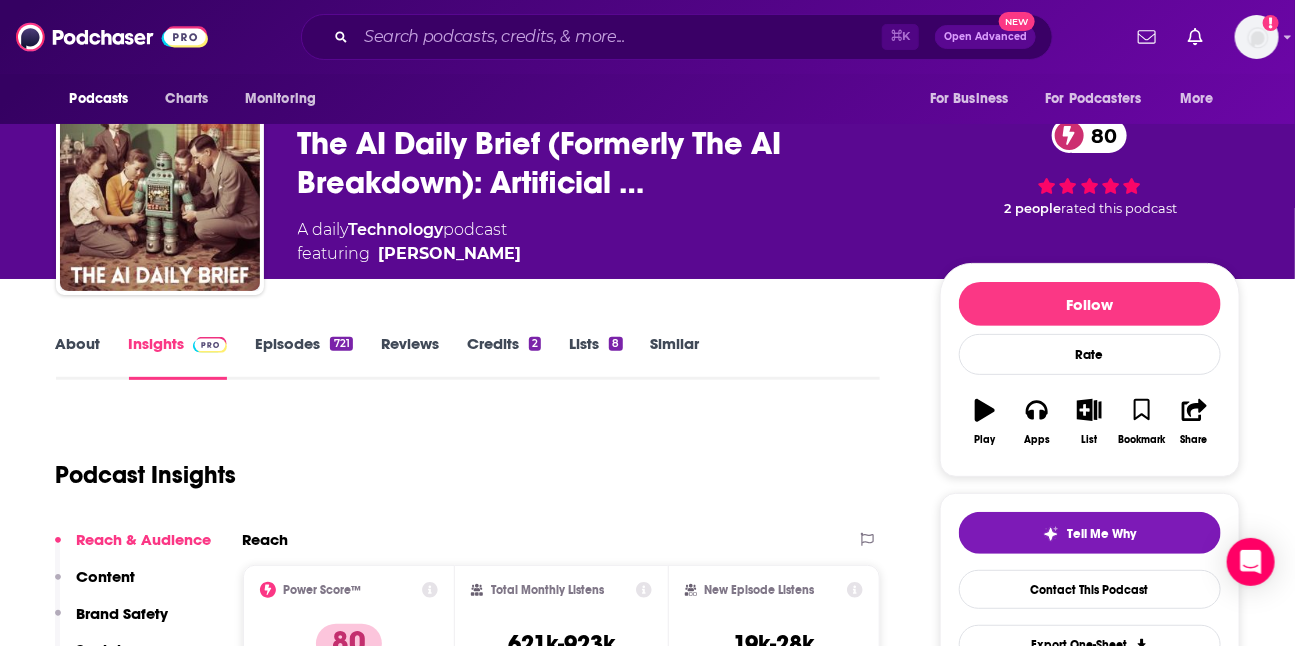 click on "Lists 8" at bounding box center [595, 357] 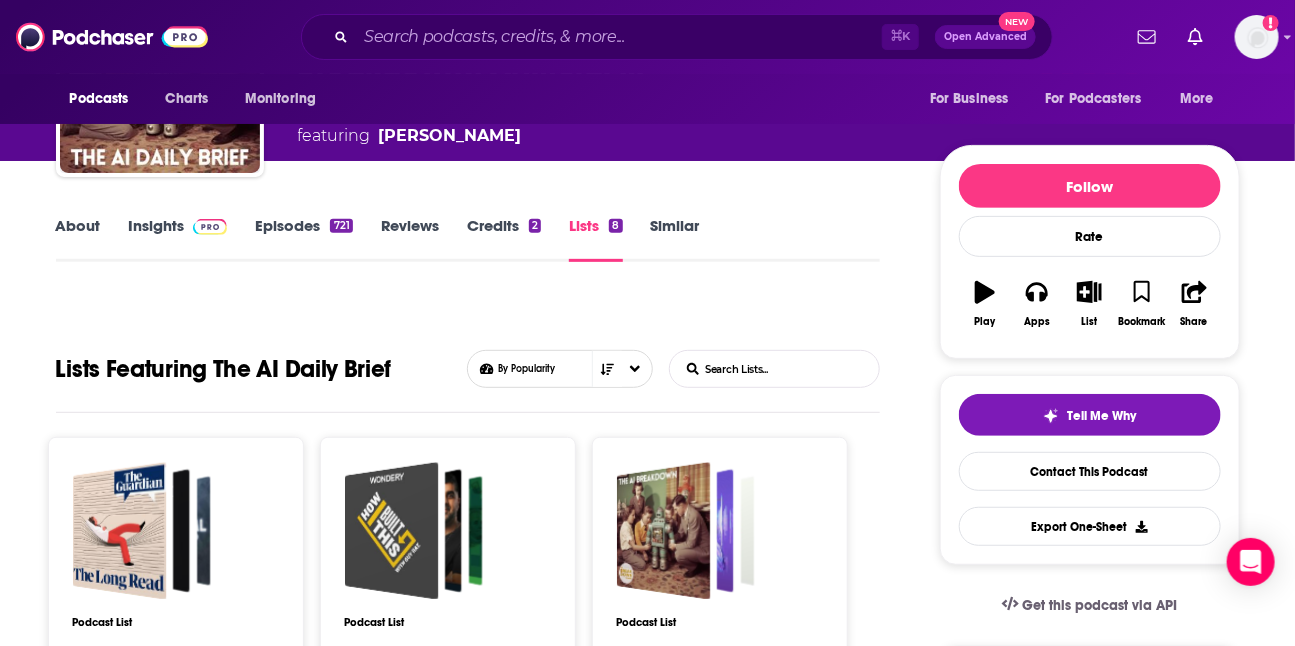scroll, scrollTop: 167, scrollLeft: 0, axis: vertical 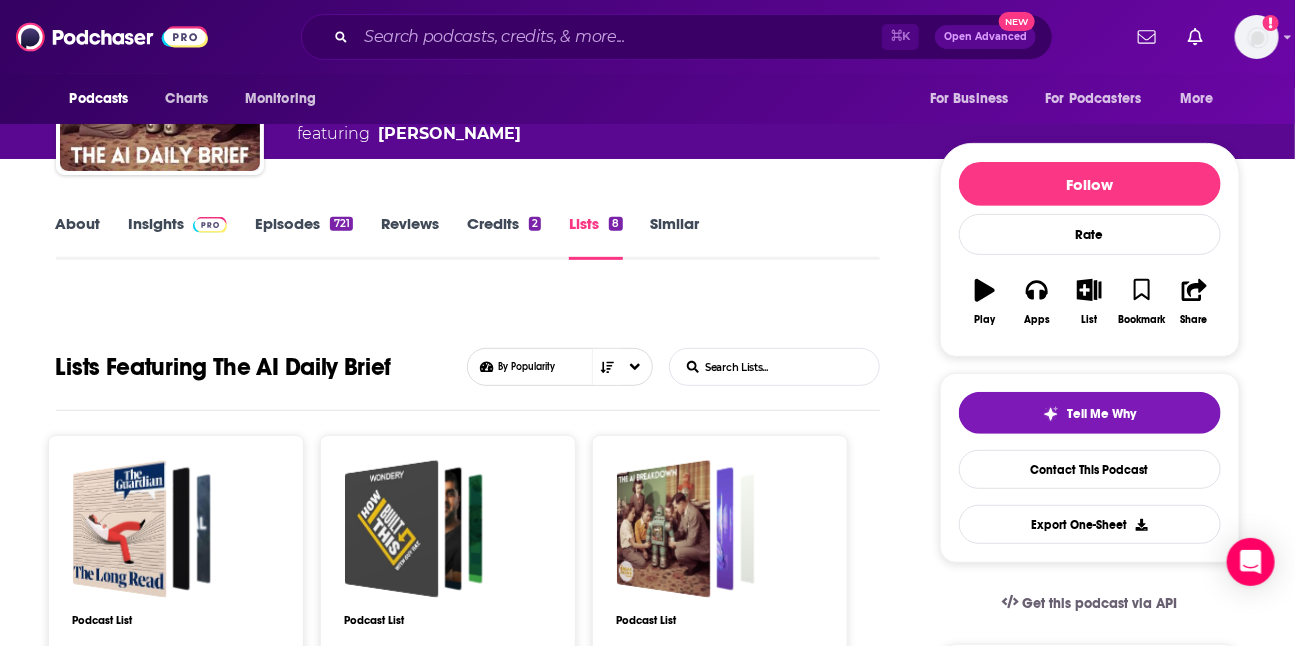 click on "Insights" at bounding box center (178, 237) 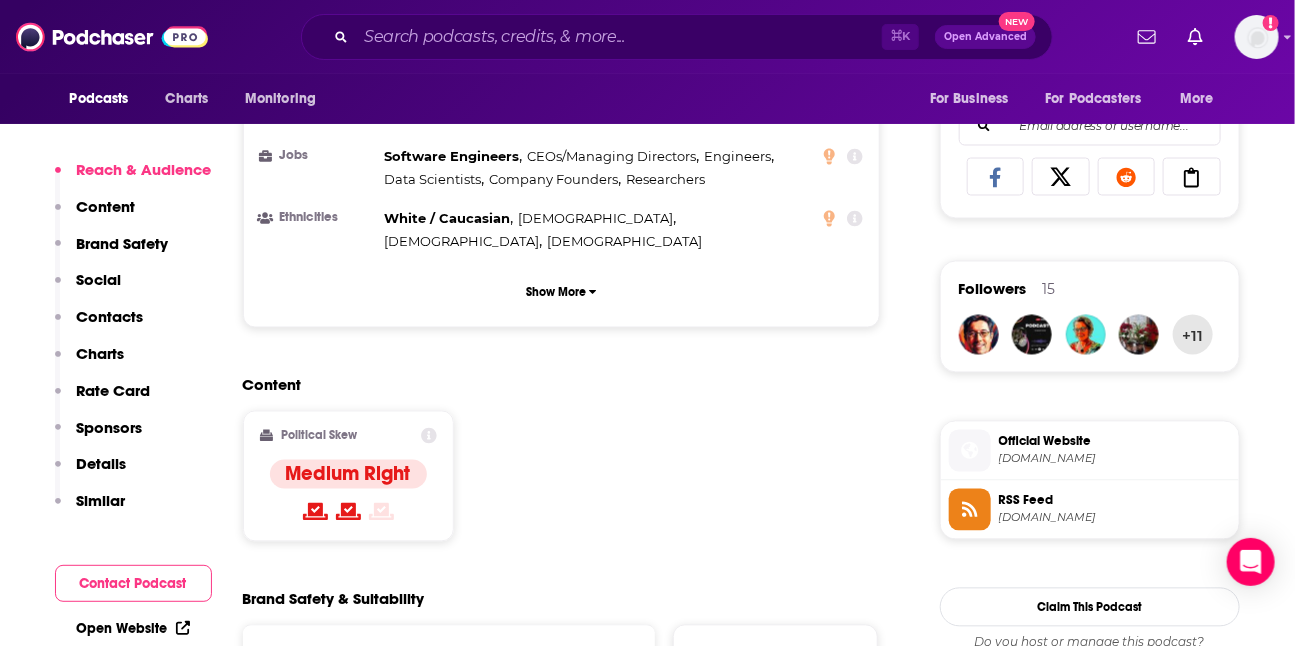 scroll, scrollTop: 1280, scrollLeft: 0, axis: vertical 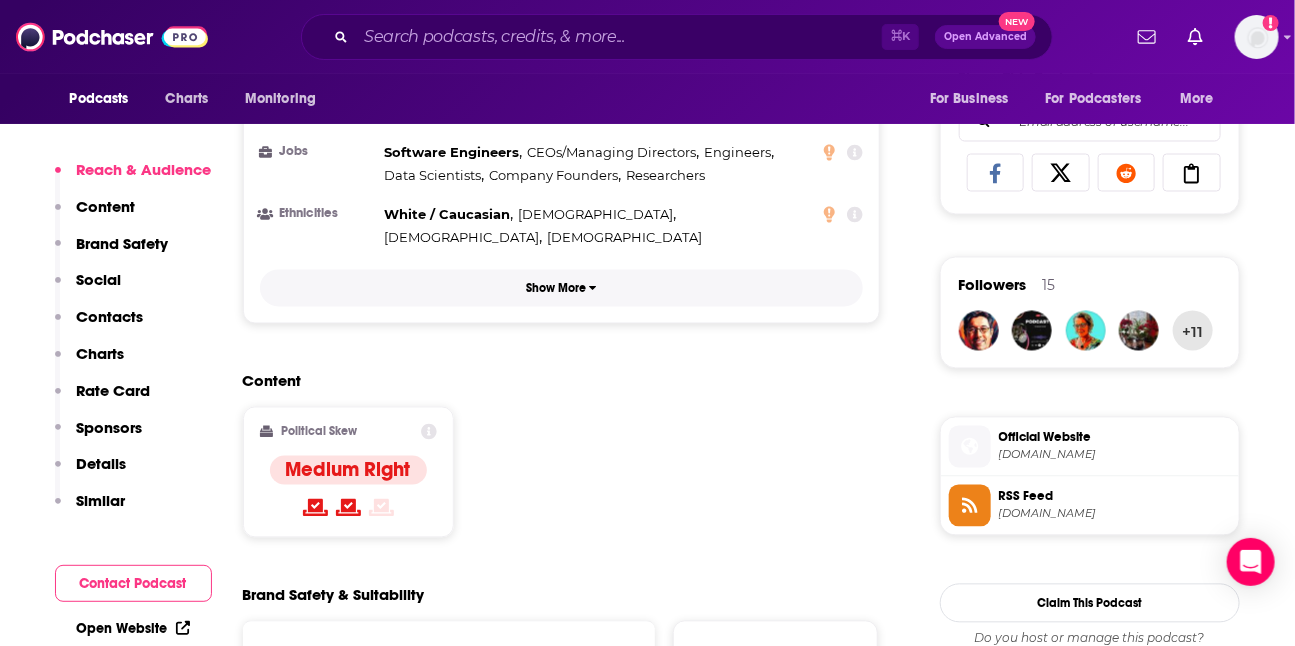 click on "Show More" at bounding box center [556, 289] 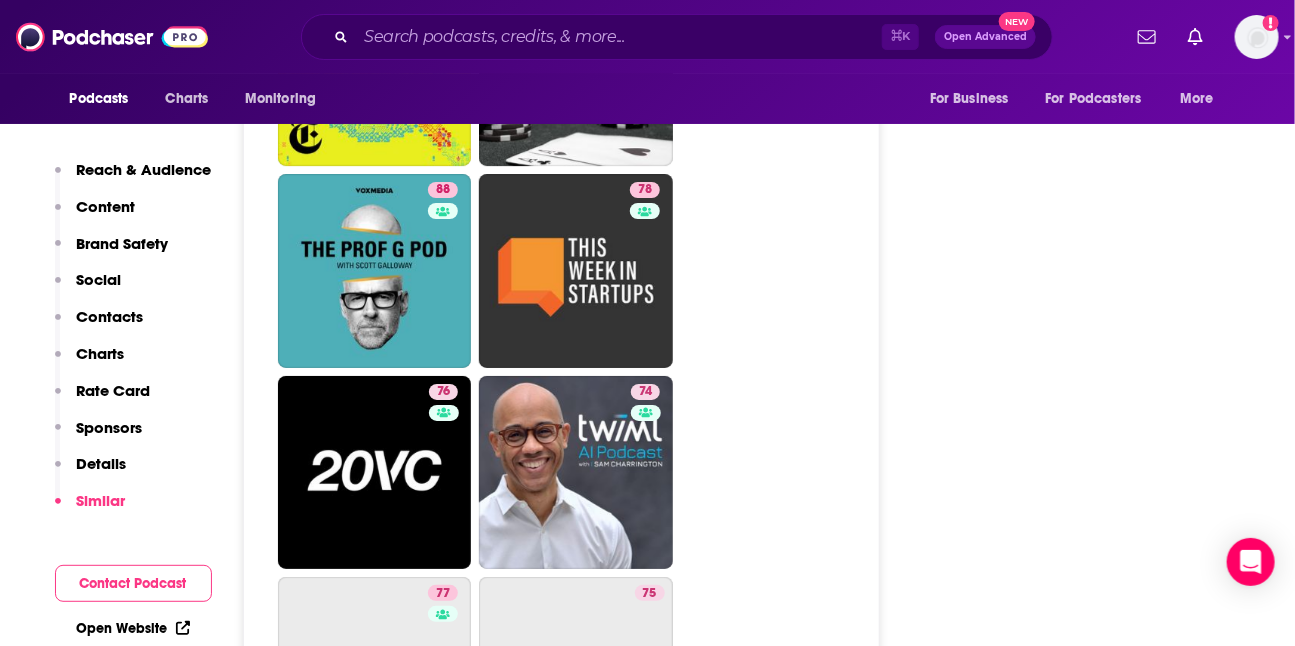 scroll, scrollTop: 5514, scrollLeft: 0, axis: vertical 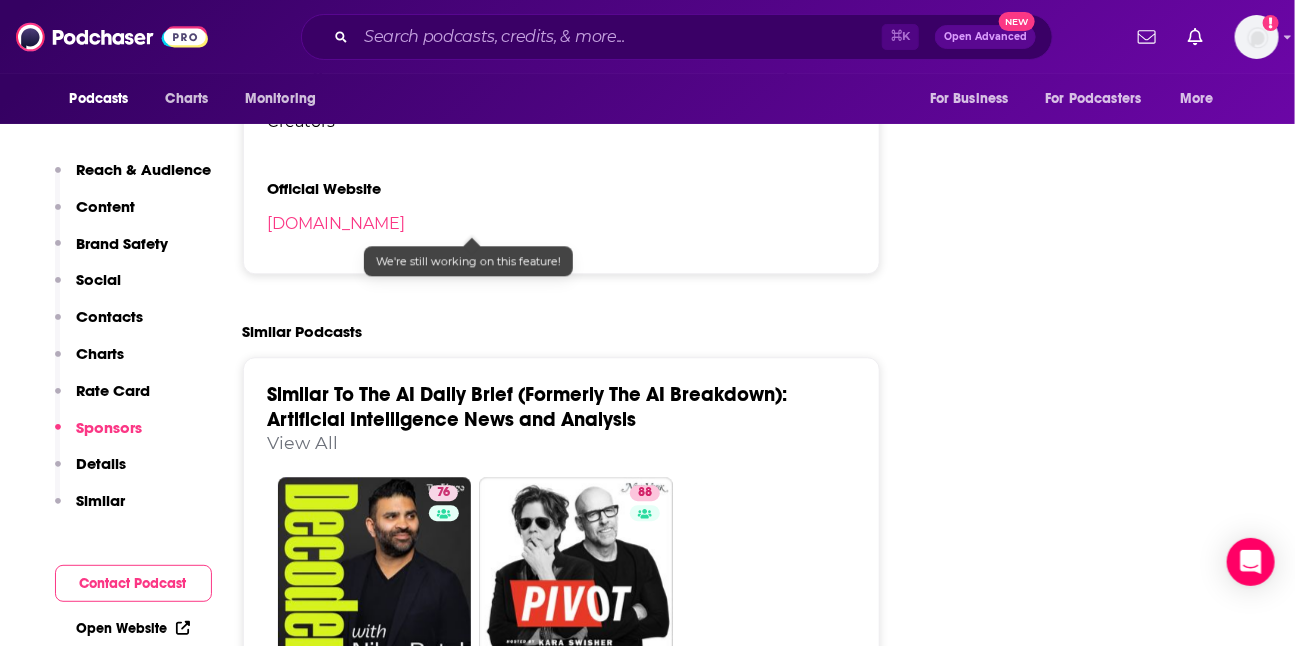 click on "View All" at bounding box center [438, -634] 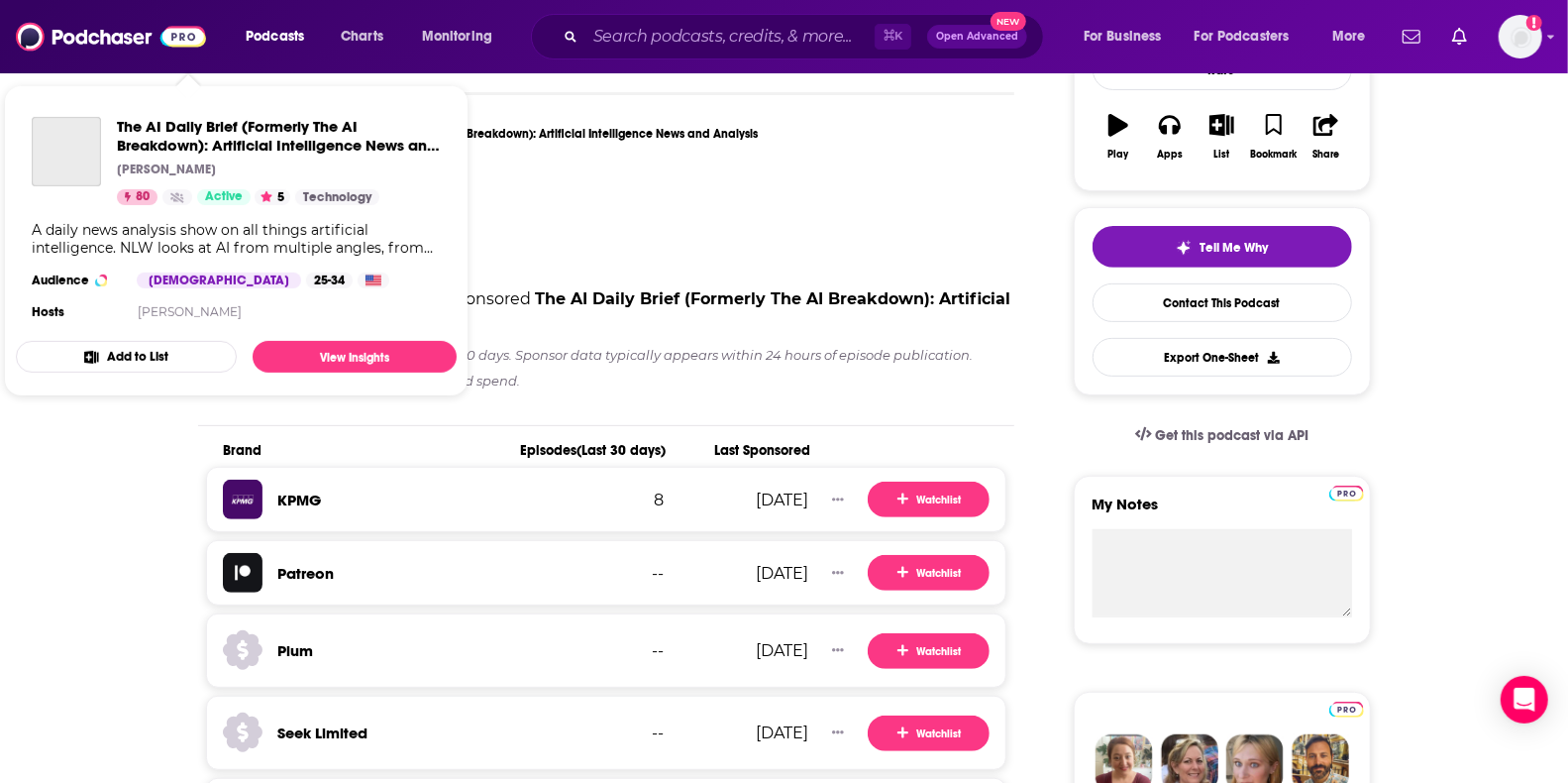 scroll, scrollTop: 322, scrollLeft: 0, axis: vertical 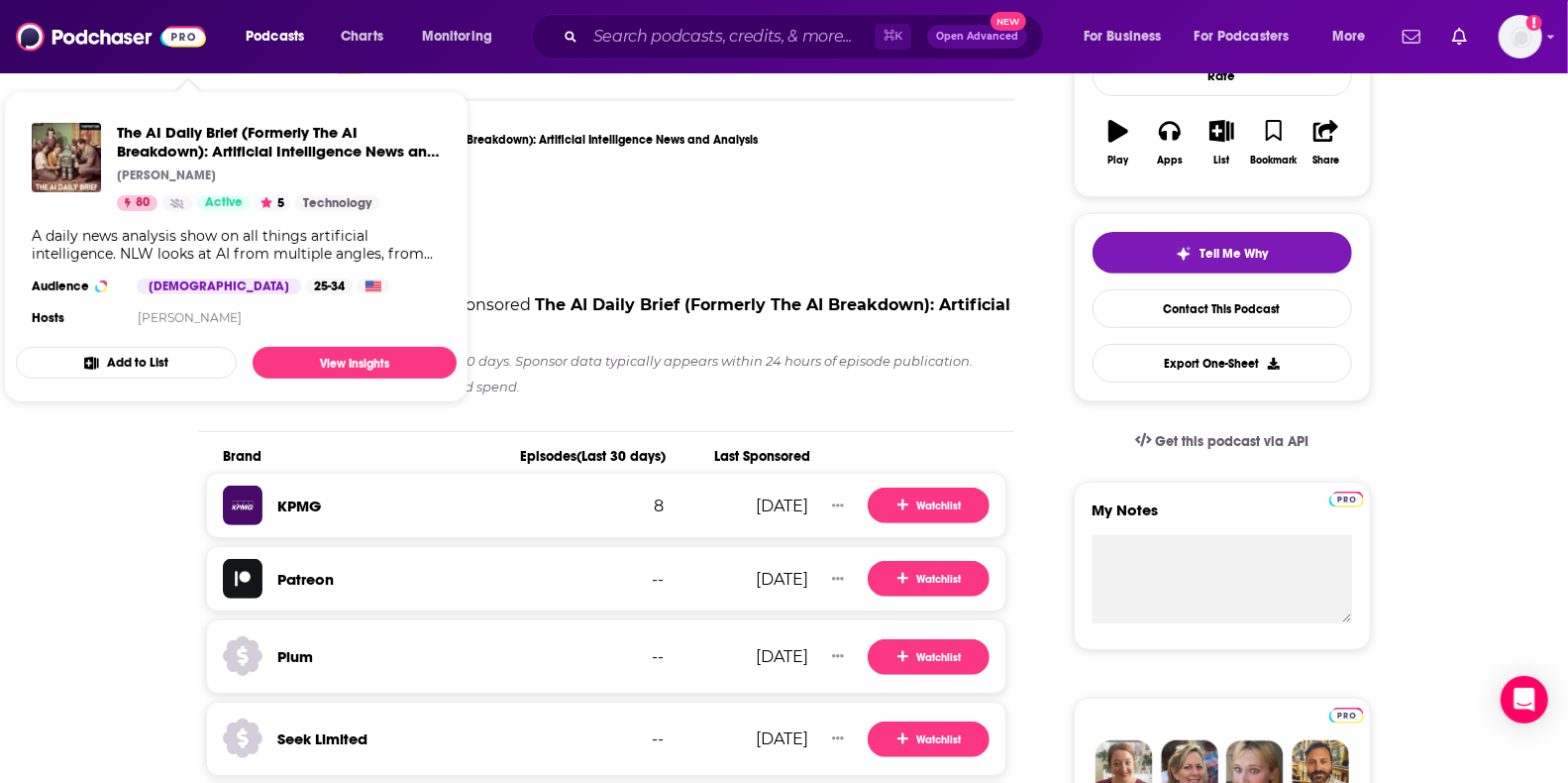 click on "Insights about  The AI Daily Brief (Formerly The AI Breakdown): Artificial Intelligence News and Analysis Sponsors Beta" at bounding box center (606, 202) 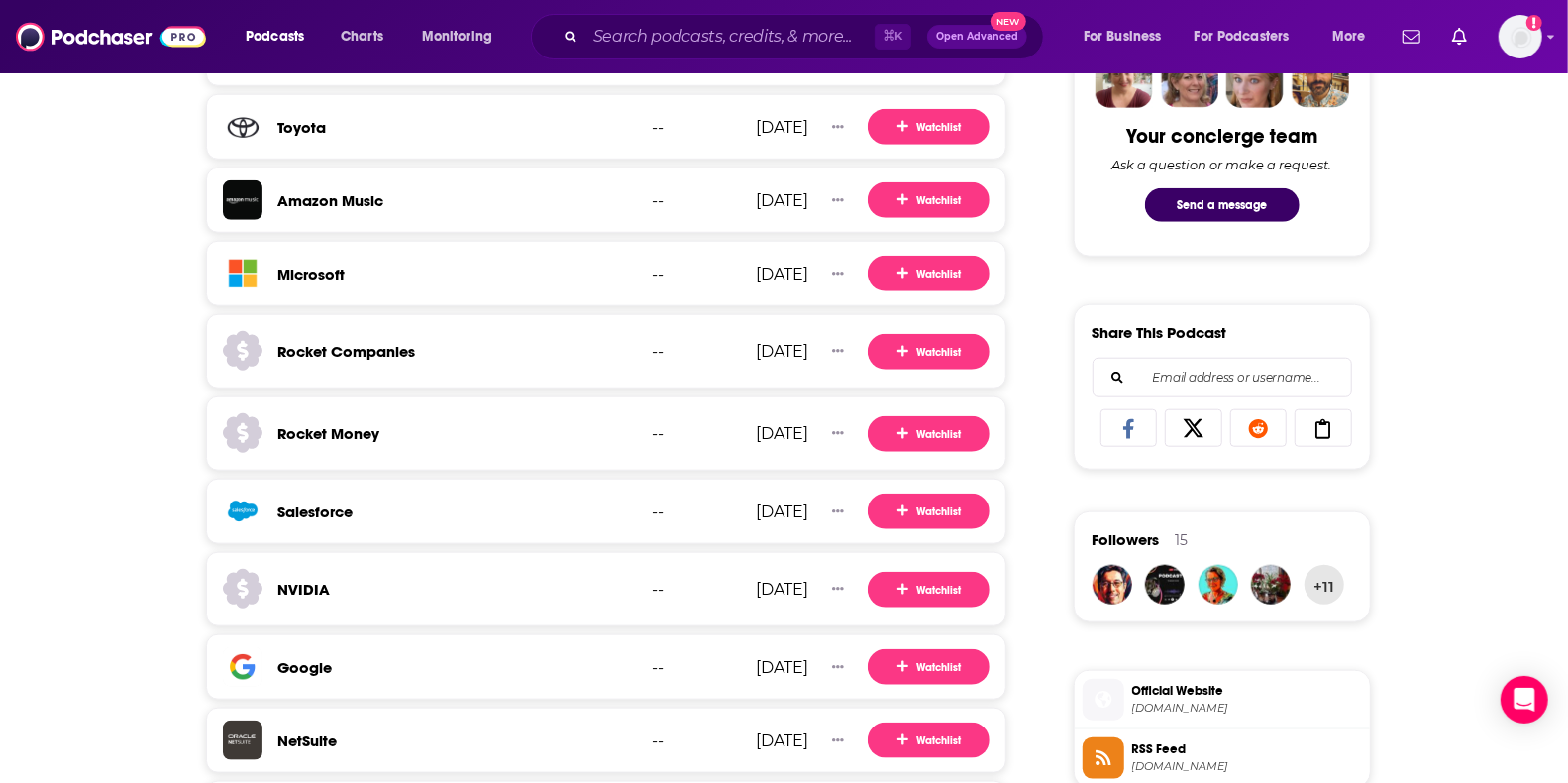 scroll, scrollTop: 0, scrollLeft: 0, axis: both 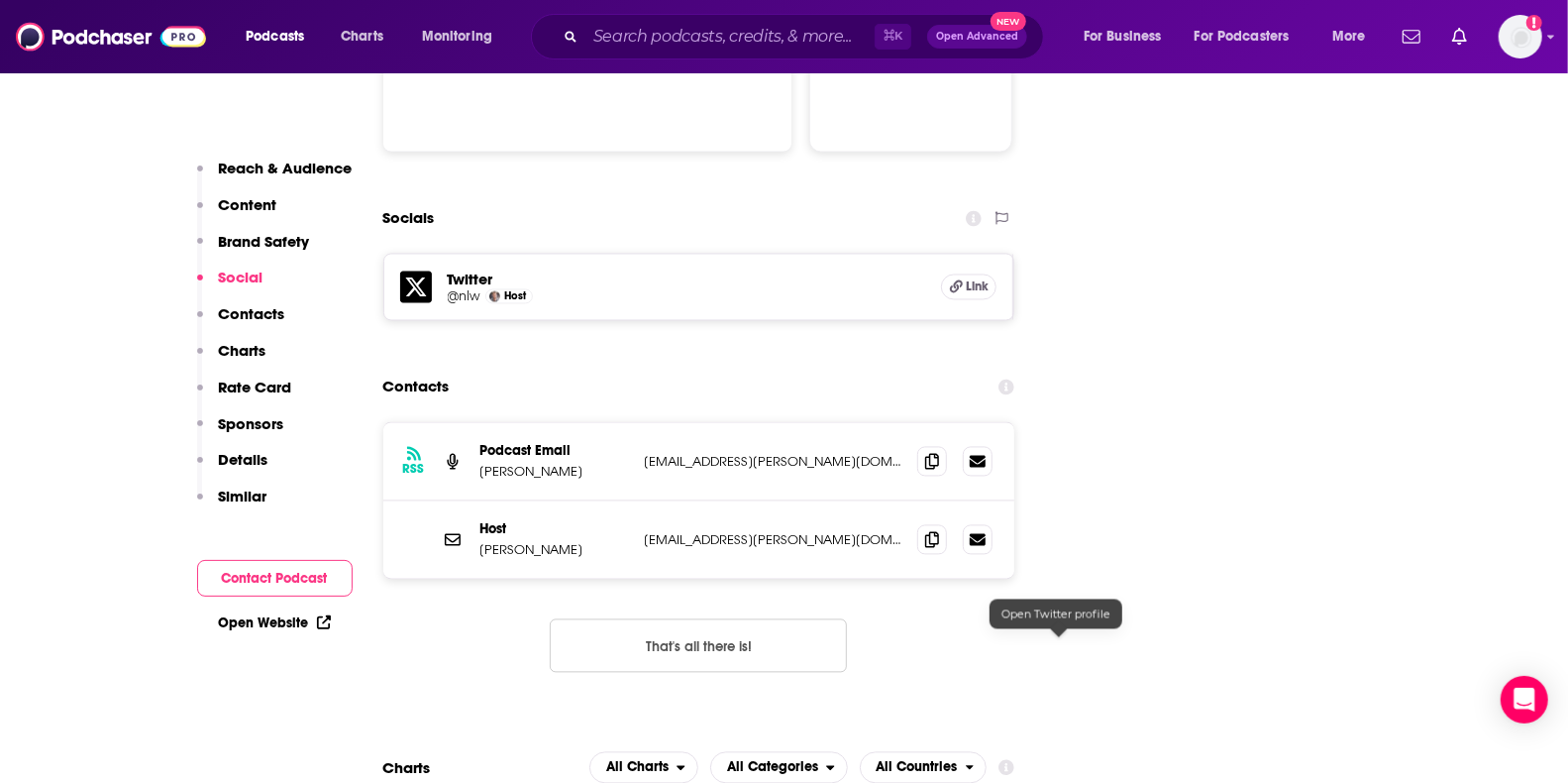 click on "Link" at bounding box center (977, 287) 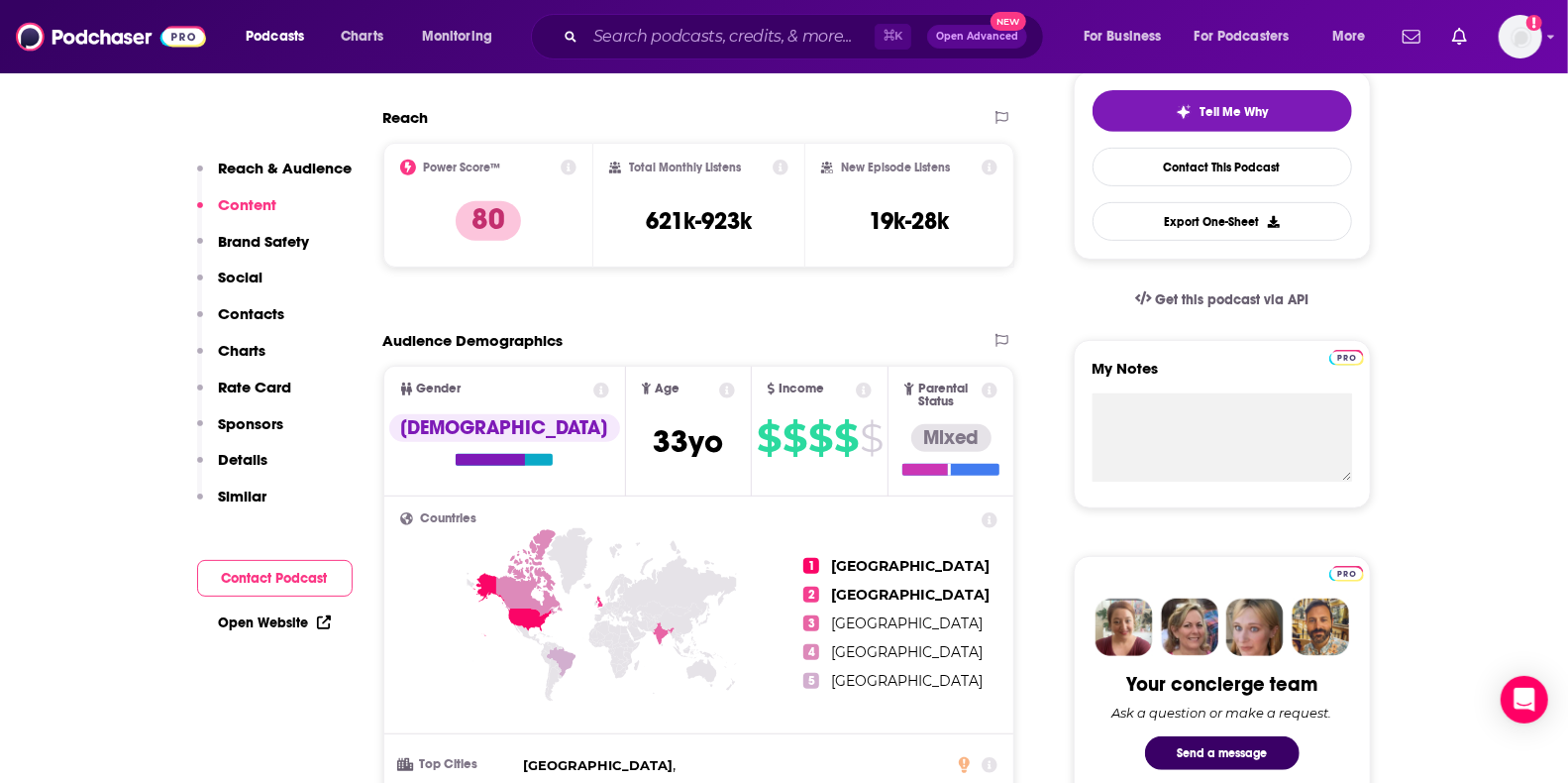 scroll, scrollTop: 0, scrollLeft: 0, axis: both 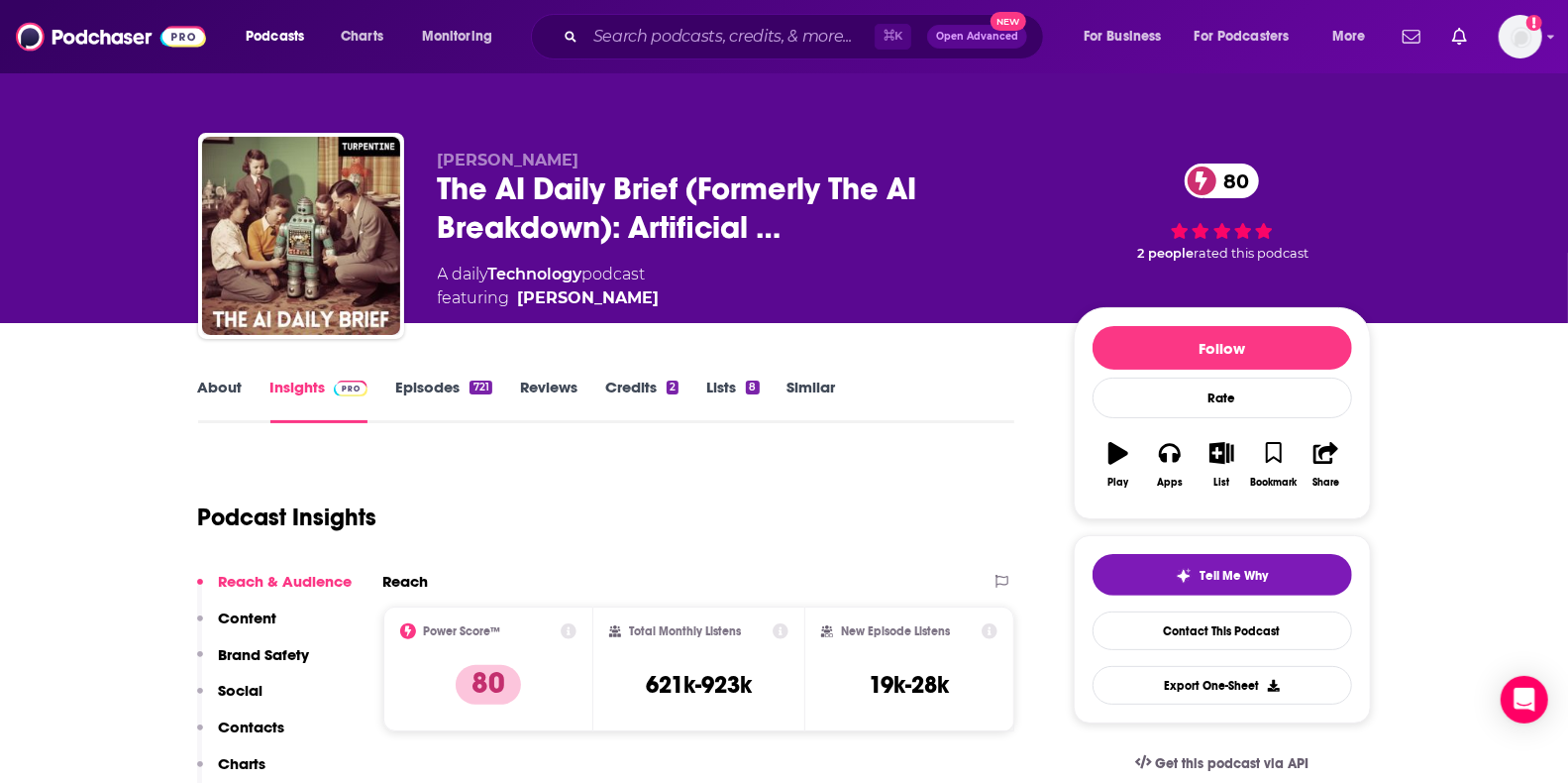 click on "About" at bounding box center [220, 400] 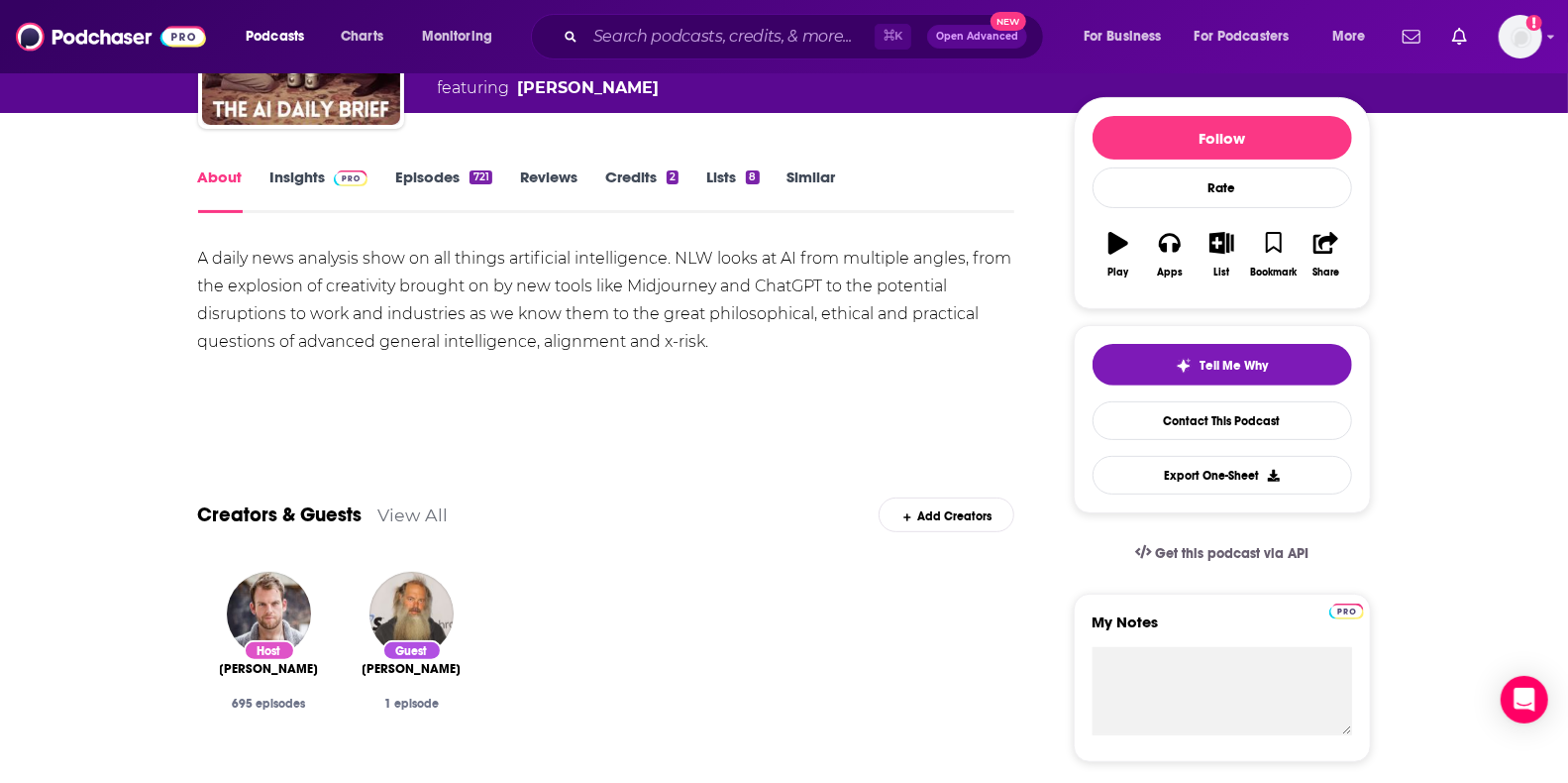 scroll, scrollTop: 216, scrollLeft: 0, axis: vertical 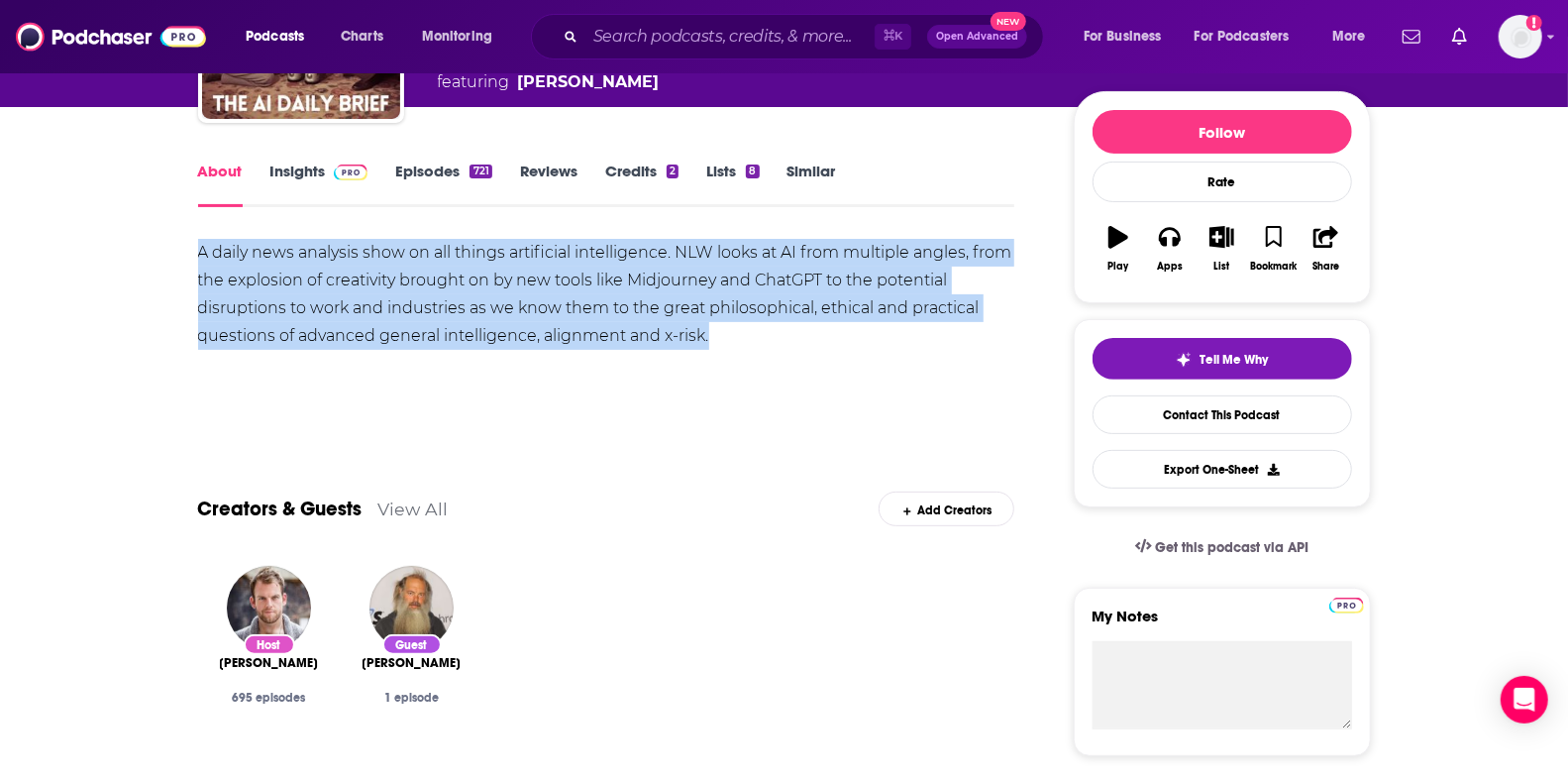 drag, startPoint x: 479, startPoint y: 423, endPoint x: 34, endPoint y: 324, distance: 455.87937 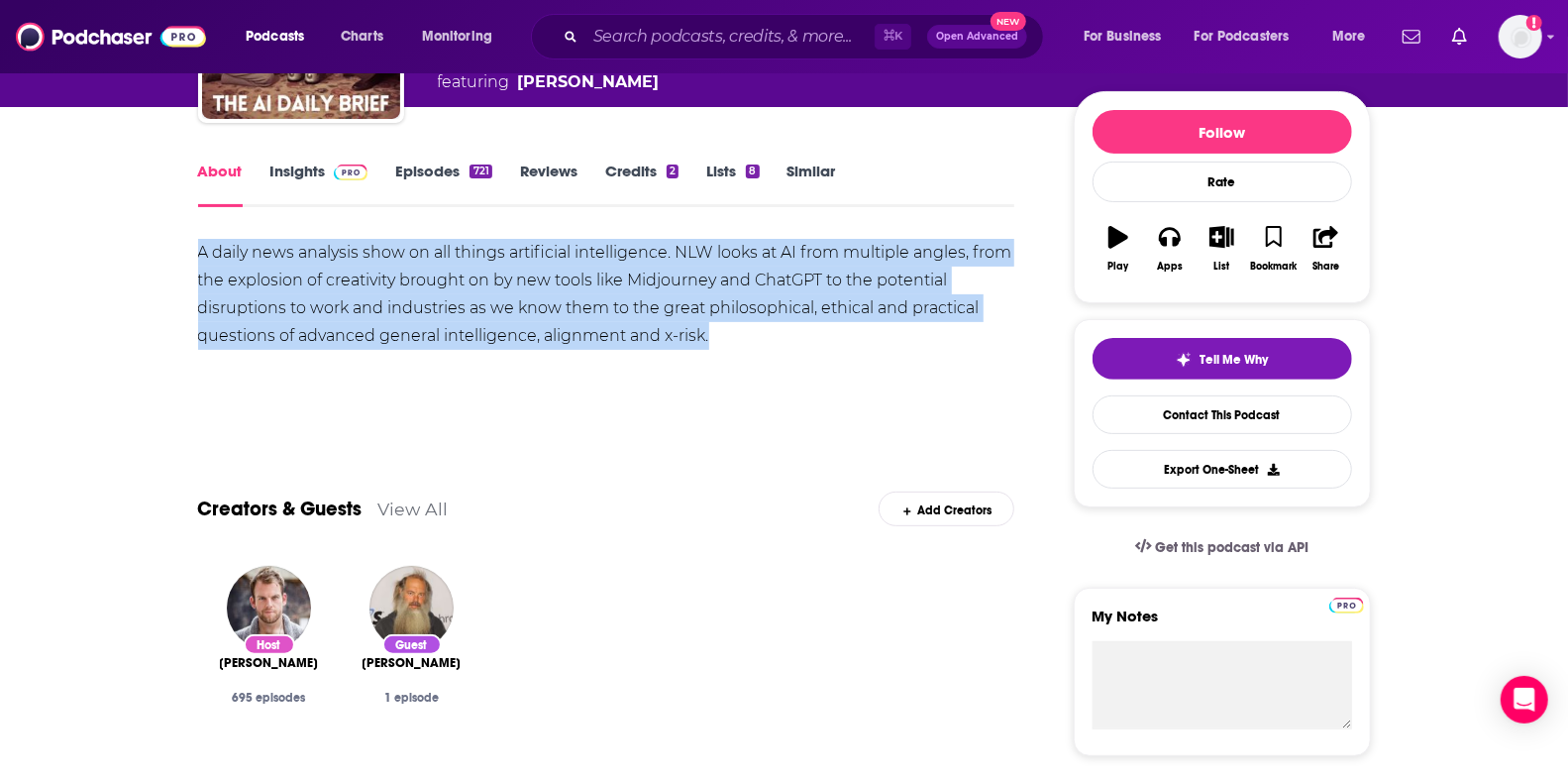 click on "About Insights Episodes 721 Reviews Credits 2 Lists 8 Similar A daily news analysis show on all things artificial intelligence. NLW looks at AI from multiple angles, from the explosion of creativity brought on by new tools like Midjourney and ChatGPT to the potential disruptions to work and industries as we know them to the great philosophical, ethical and practical questions of advanced general intelligence, alignment and x-risk. Show More Creators & Guests View All Add Creators Host [PERSON_NAME] 695 episodes Guest [PERSON_NAME] 1 episode Add Creators Recent Episodes View All Are AI Acquihires Screwing Up Startups? [DATE] 15 Ways I Use AI (And the Models I Use for Each) [DATE] Are AI Browsers the Next Big AI Trend? [DATE] View All Episodes Podcast Reviews This podcast hasn't been reviewed yet. You can  add a review   to show others what you thought. Mentioned In These Lists View All Add to a List Podcast List NEW LIST PLEASE WORK 2117   Podcasts 1 [DATE] Podcast List 63   1" at bounding box center [620, 1217] 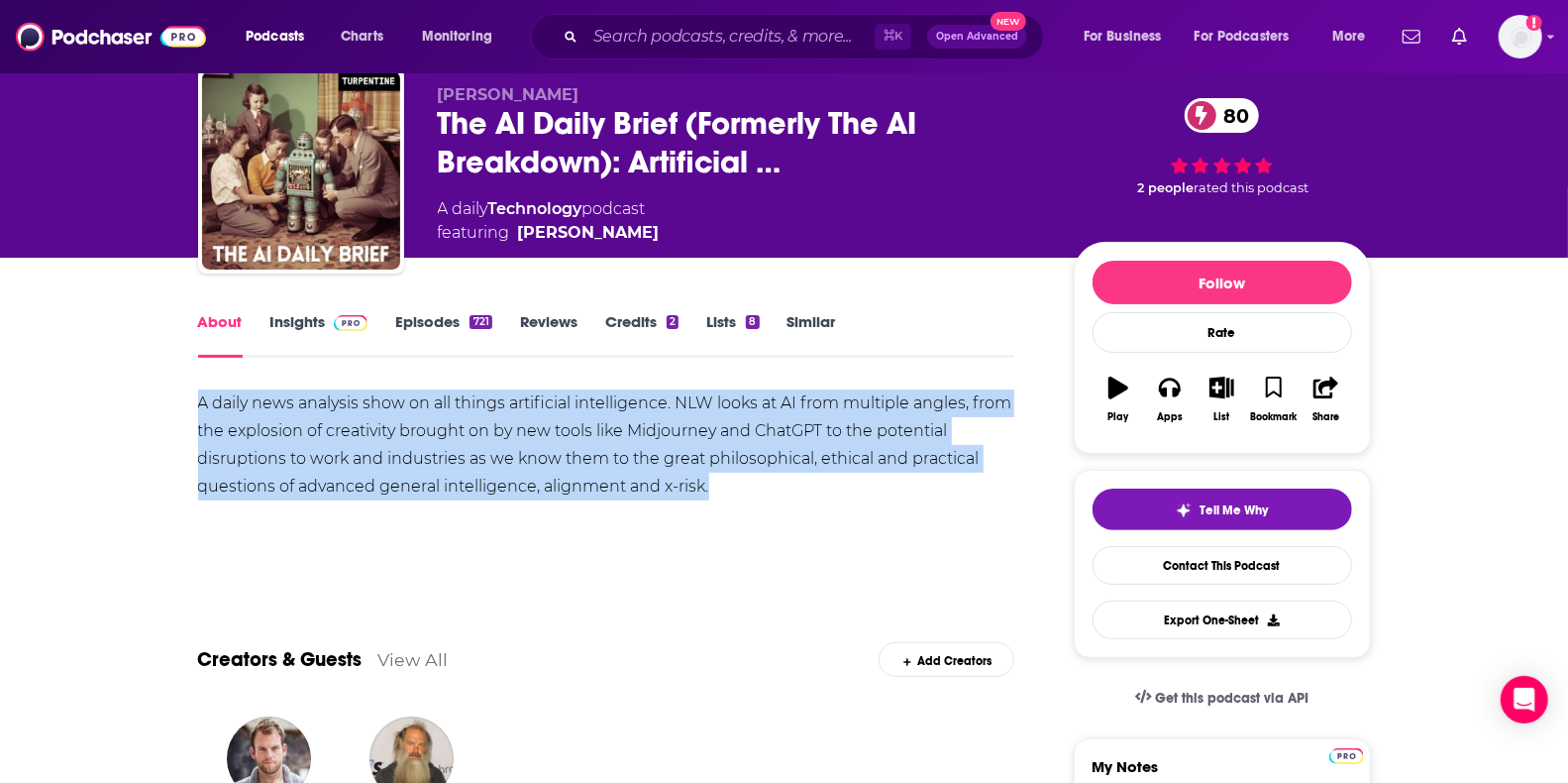 scroll, scrollTop: 0, scrollLeft: 0, axis: both 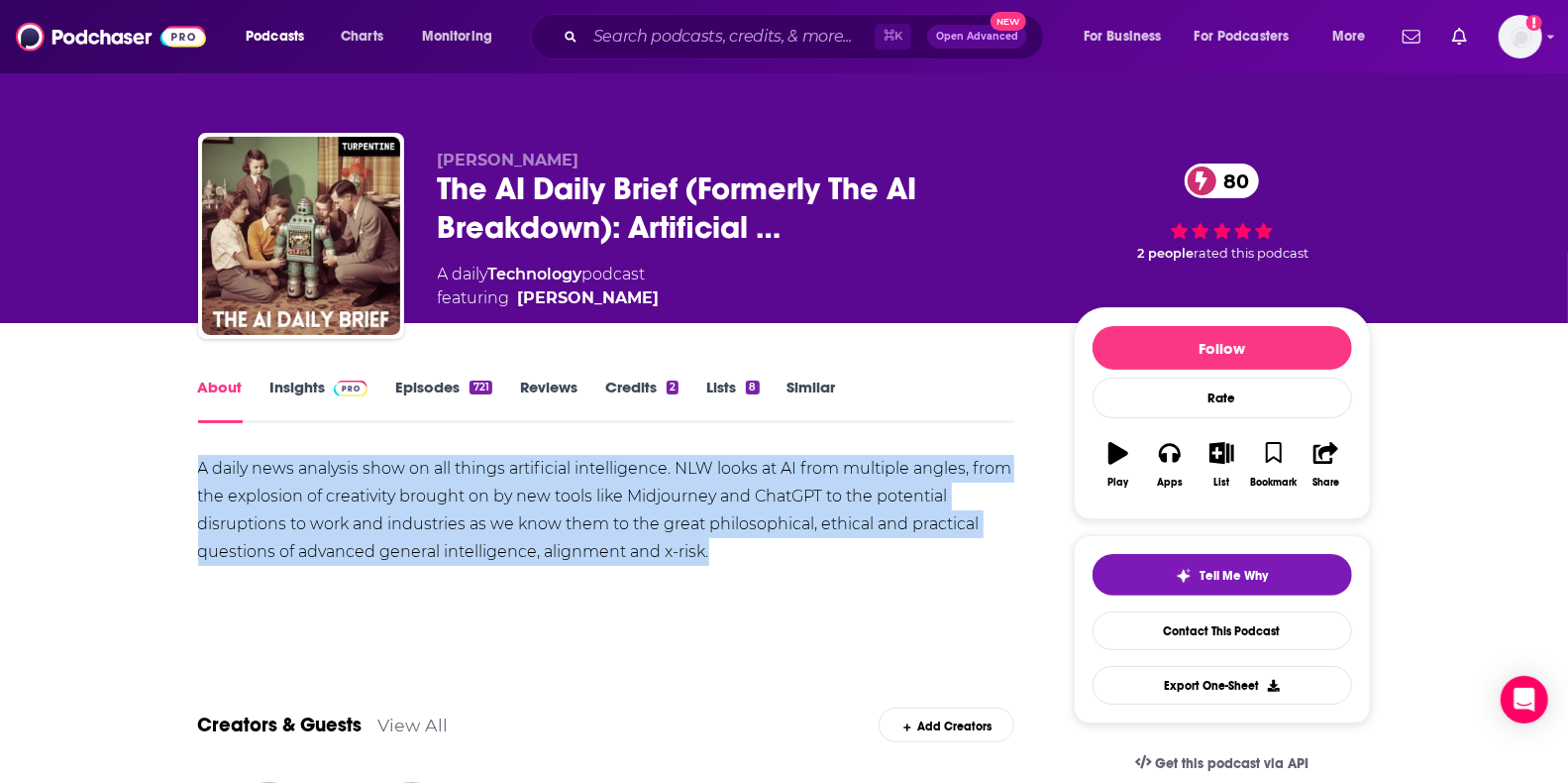 click at bounding box center (347, 387) 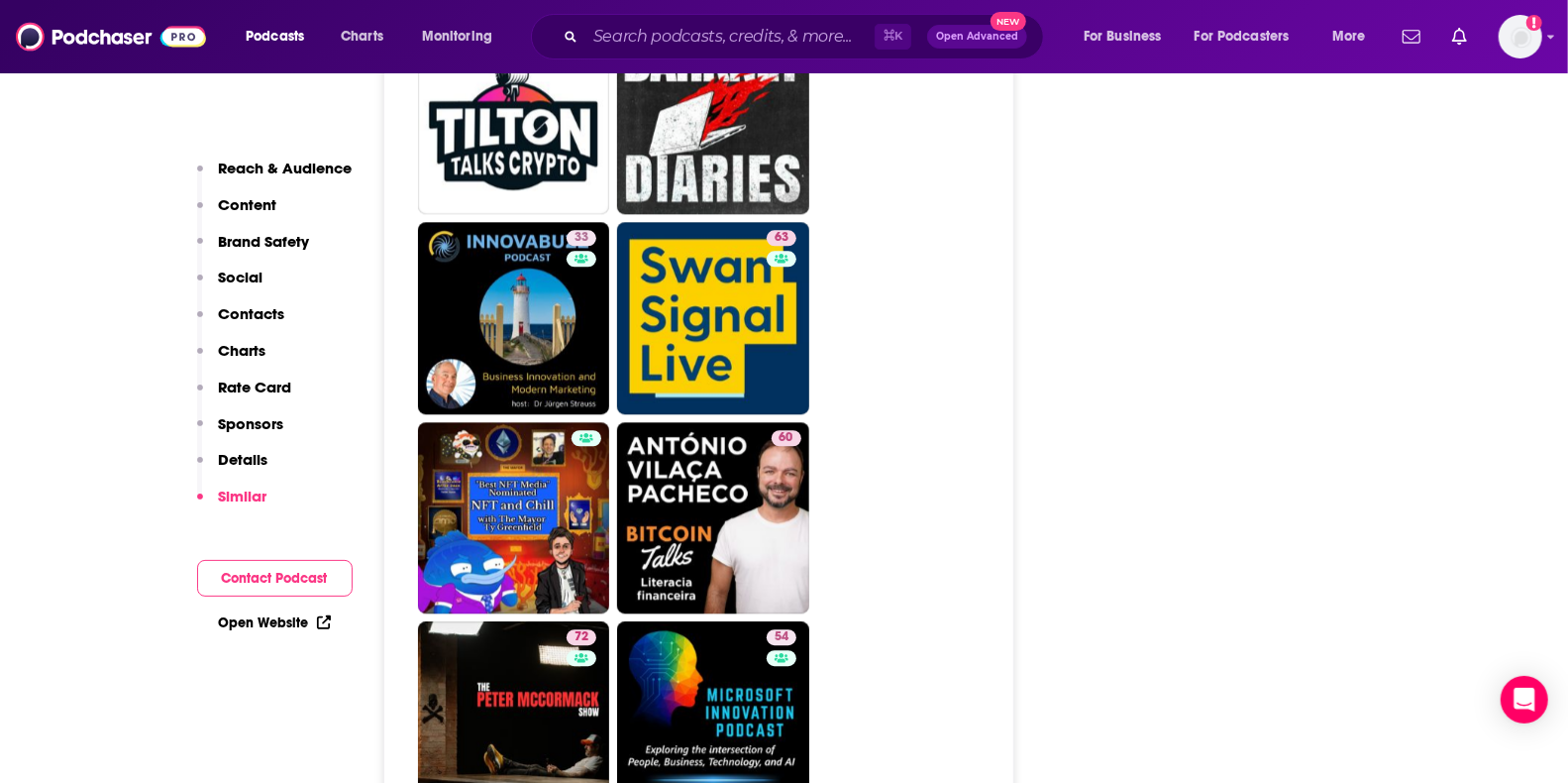 scroll, scrollTop: 8091, scrollLeft: 0, axis: vertical 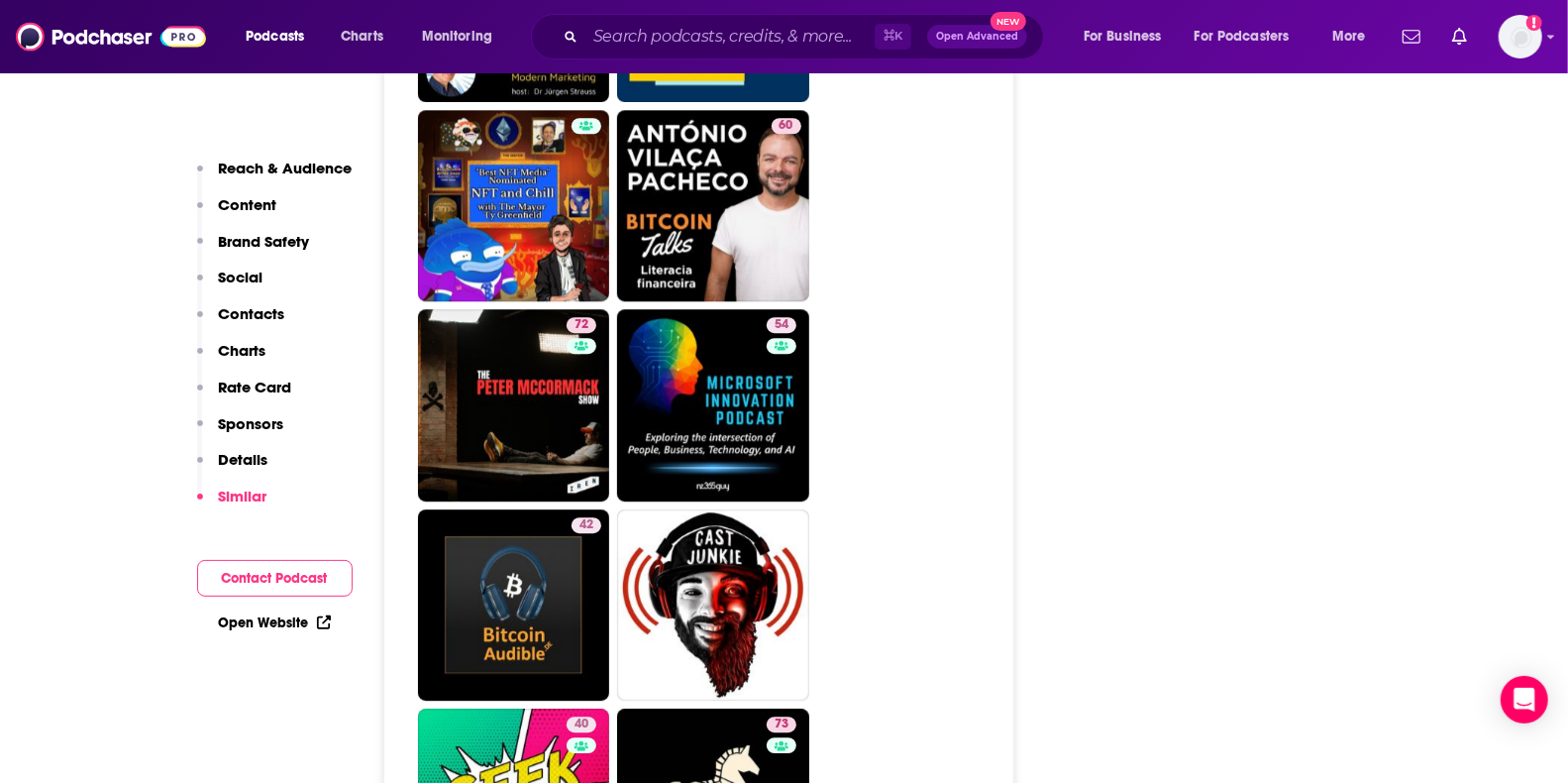 click on "Open Website" at bounding box center (274, 622) 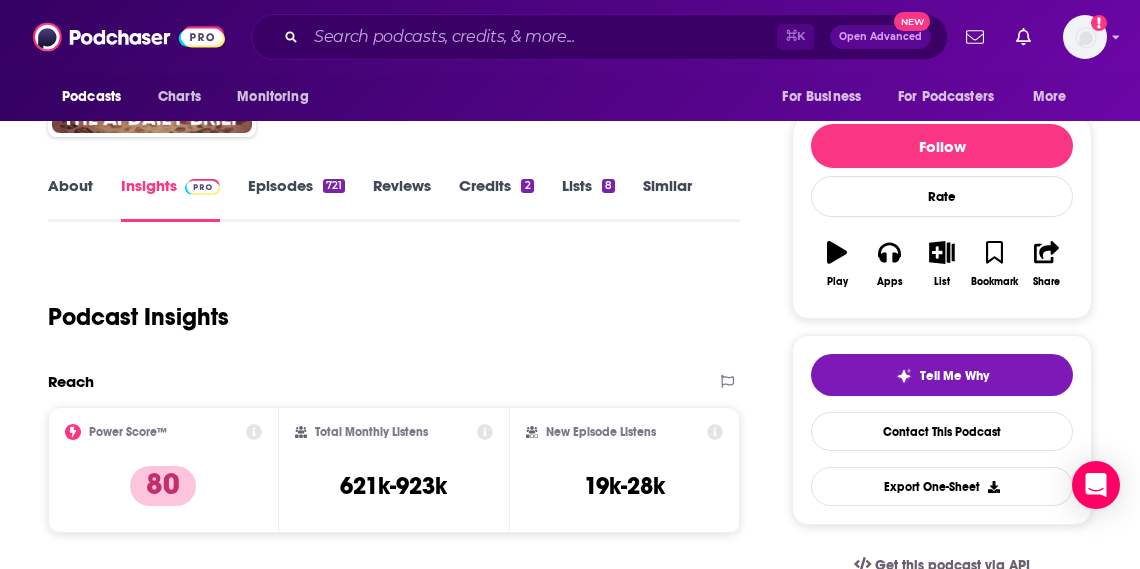 scroll, scrollTop: 204, scrollLeft: 0, axis: vertical 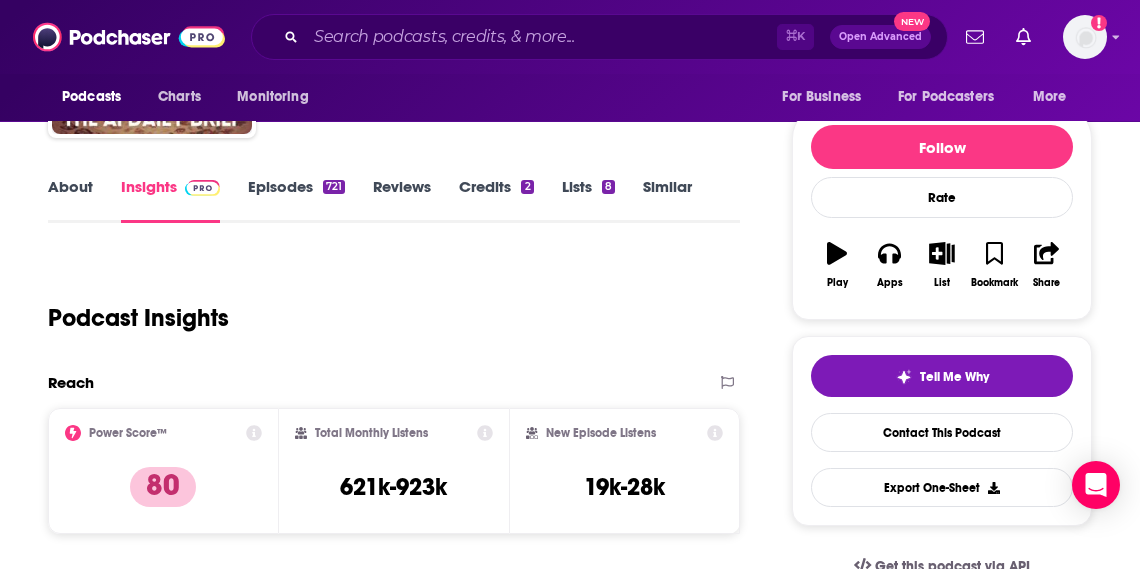 click 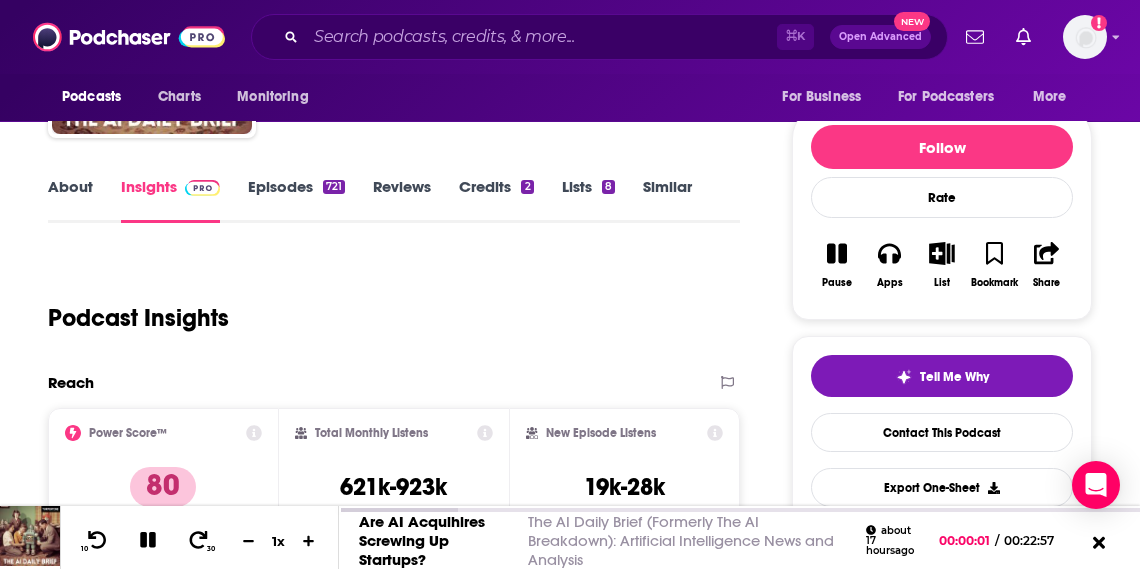 click 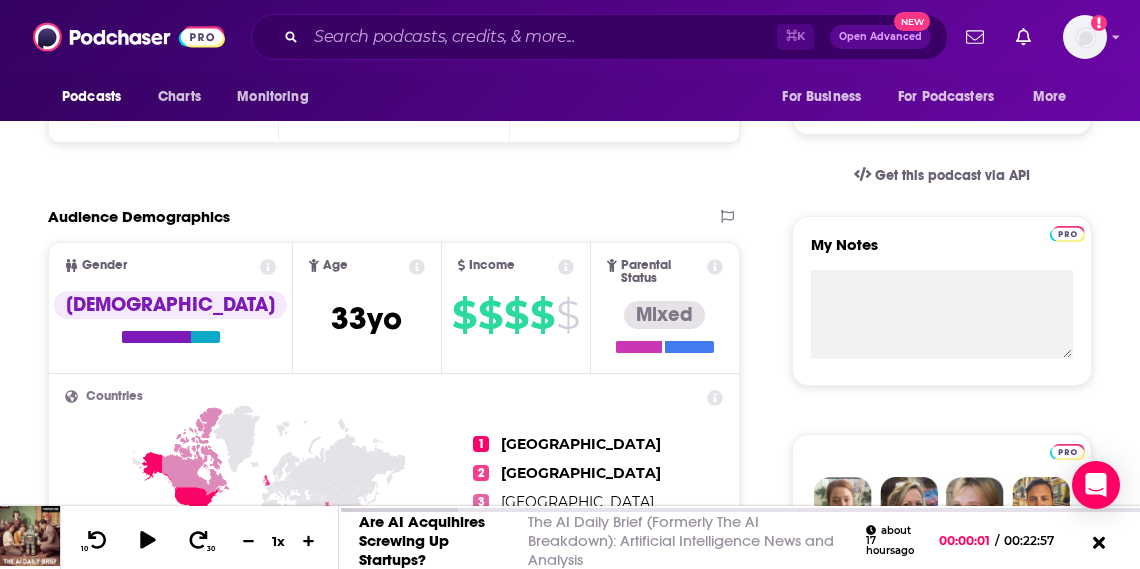 scroll, scrollTop: 601, scrollLeft: 0, axis: vertical 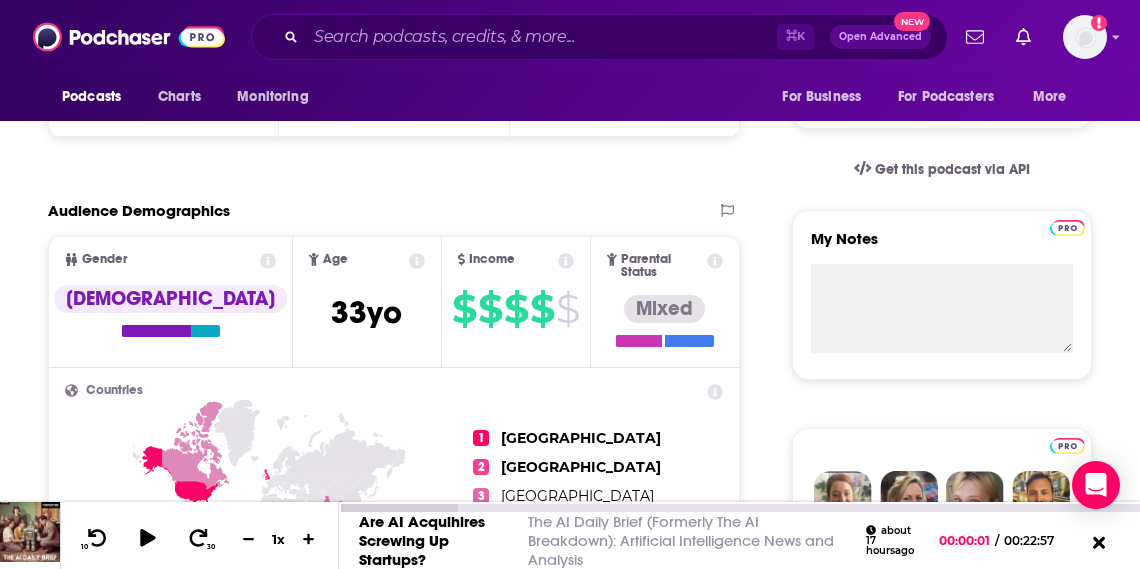 click on "Are AI Acquihires Screwing Up Startups?" at bounding box center (422, 540) 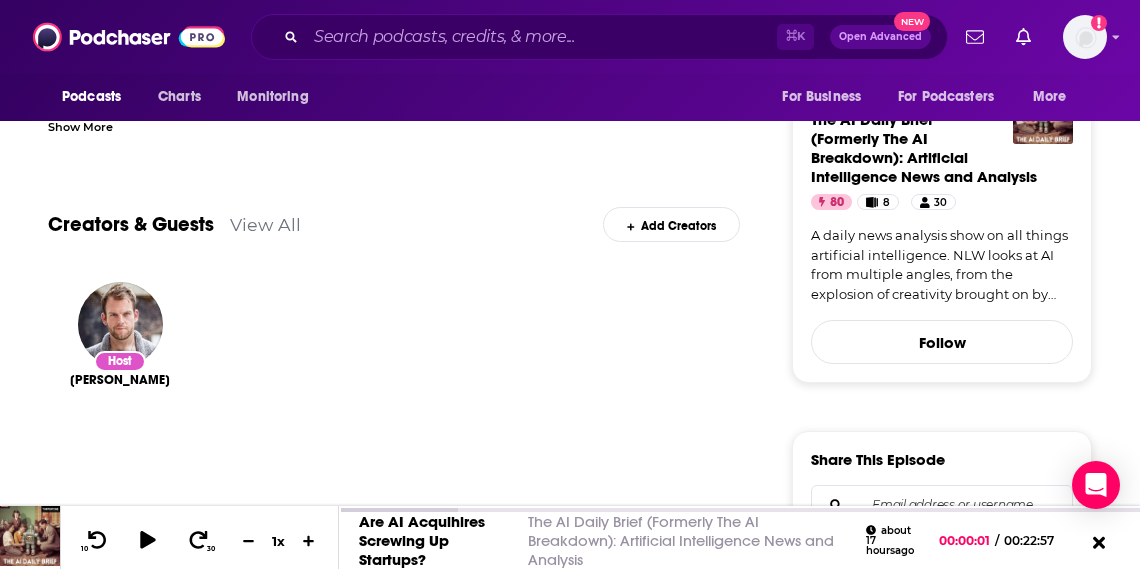 scroll, scrollTop: 451, scrollLeft: 0, axis: vertical 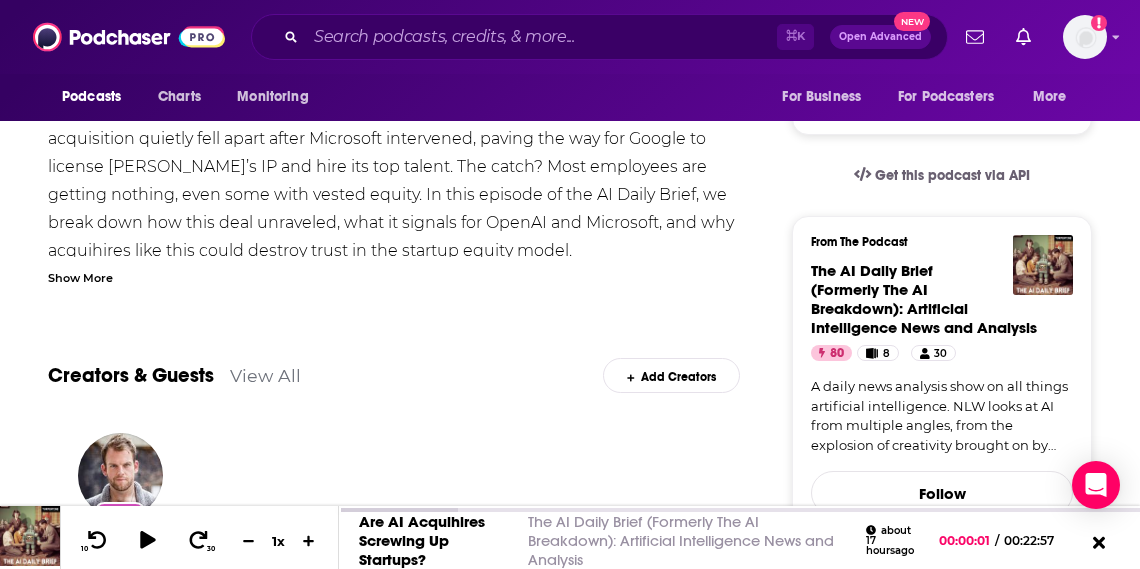 click on "Show More" at bounding box center (80, 276) 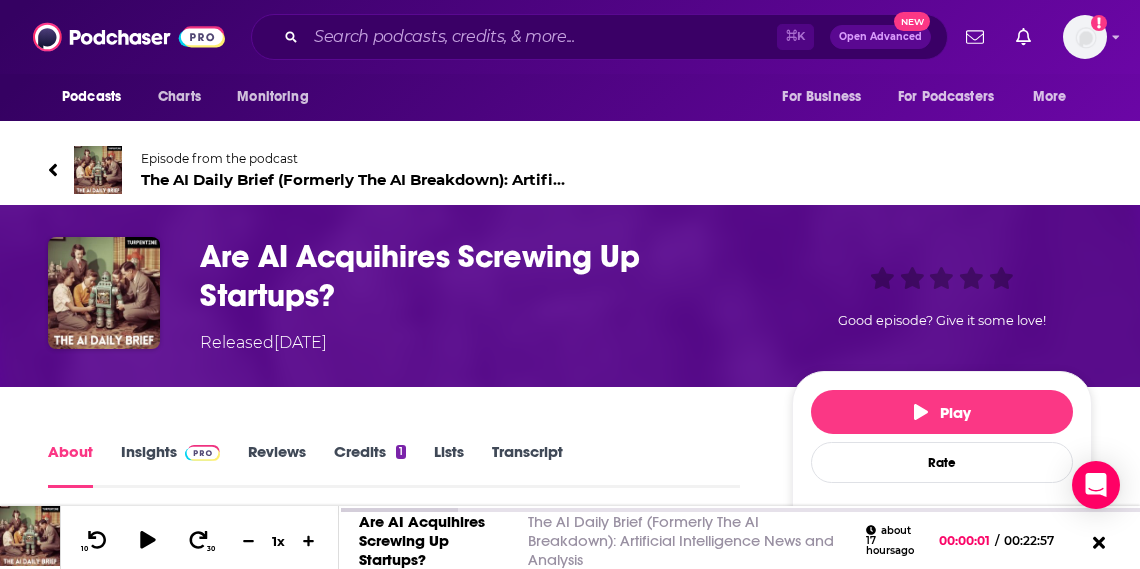 scroll, scrollTop: 7, scrollLeft: 0, axis: vertical 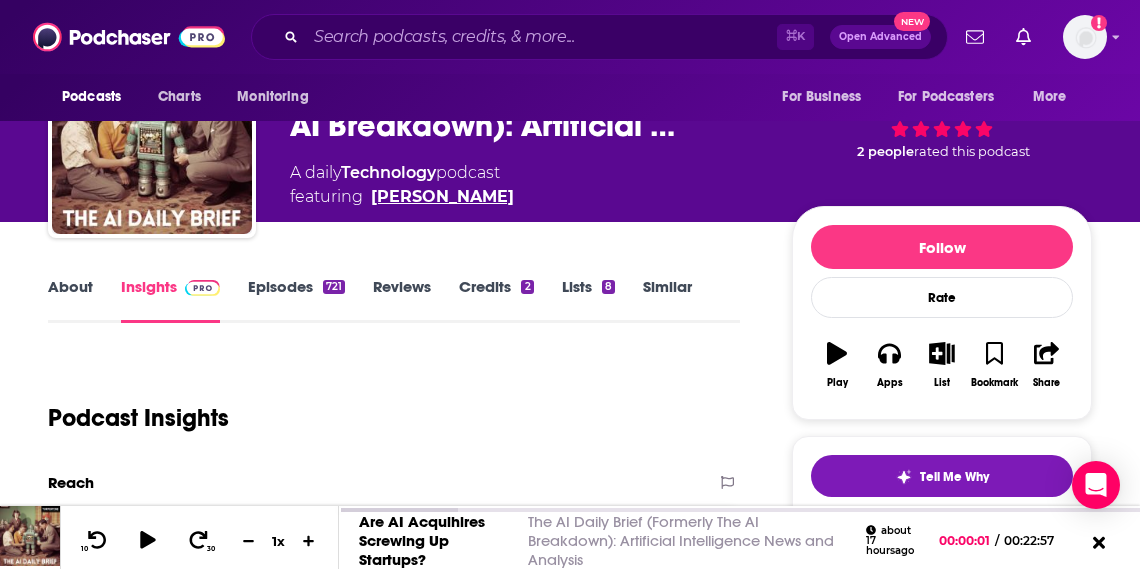 click on "[PERSON_NAME]" at bounding box center [442, 197] 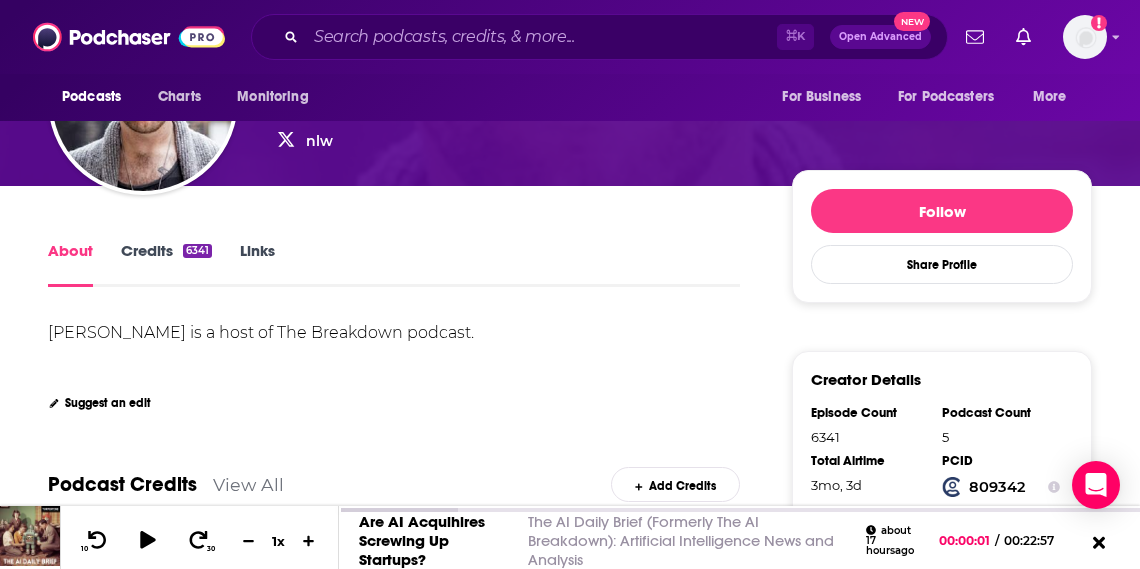 scroll, scrollTop: 152, scrollLeft: 0, axis: vertical 